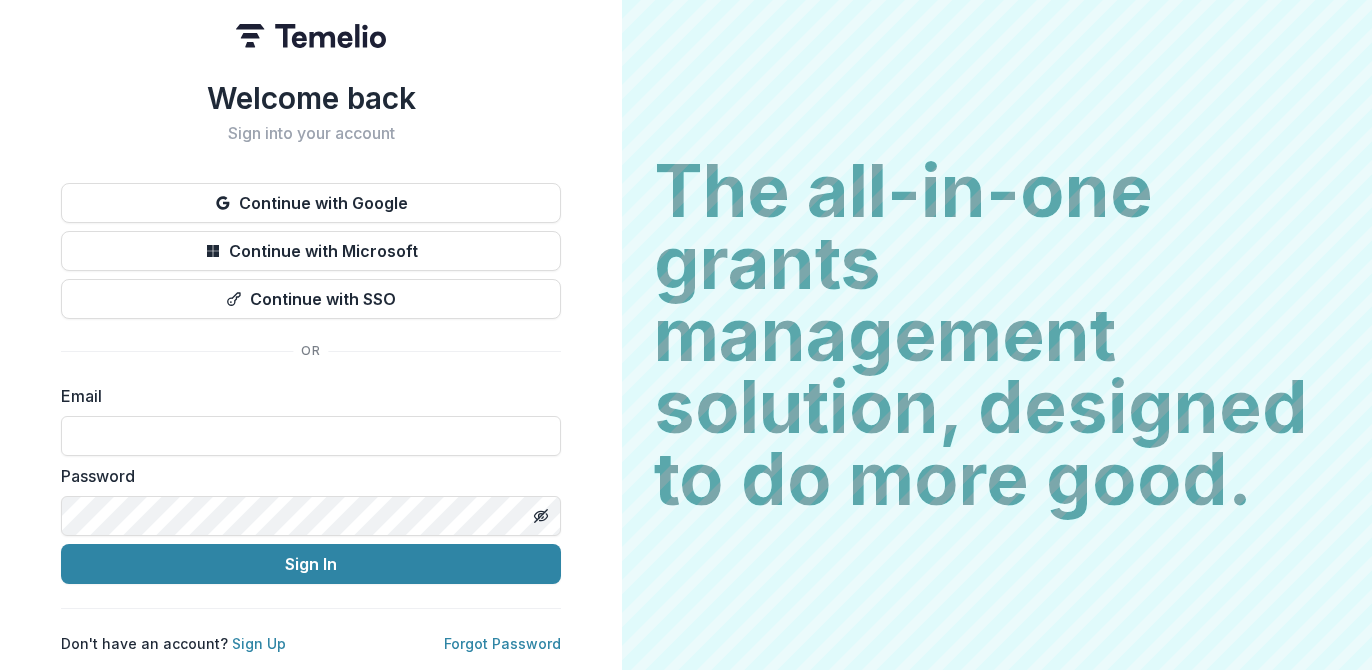 scroll, scrollTop: 0, scrollLeft: 0, axis: both 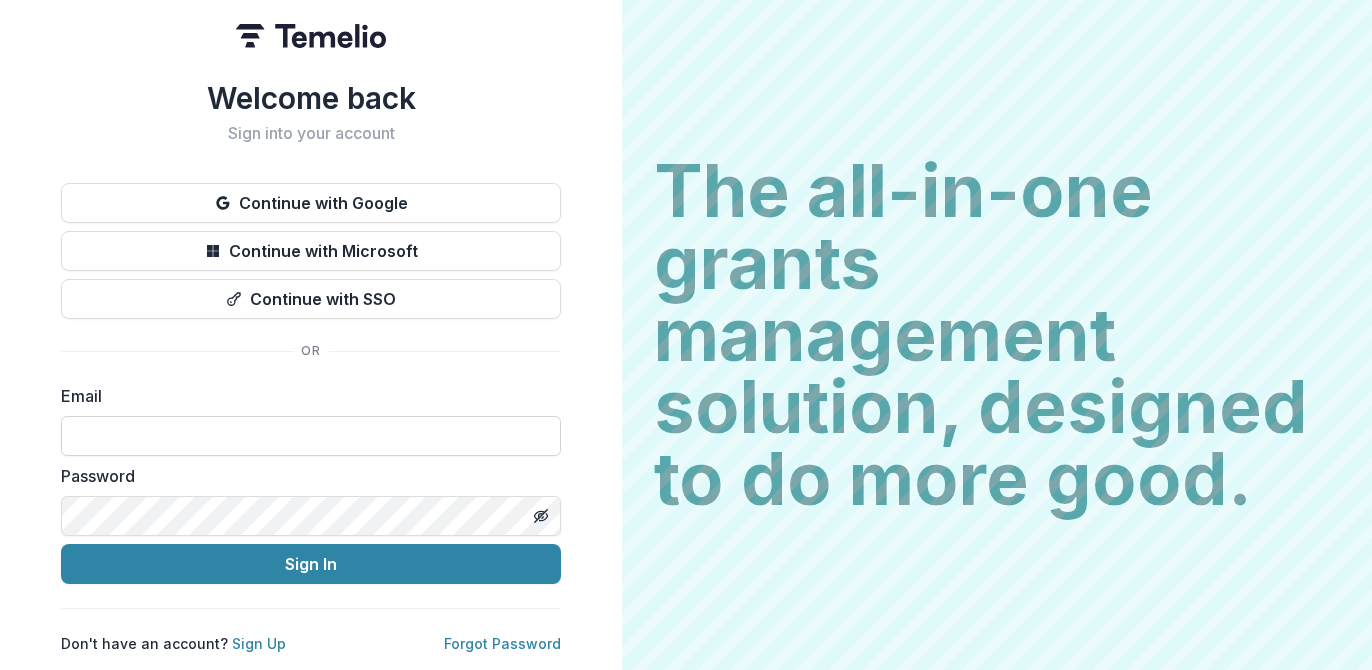 click at bounding box center (311, 436) 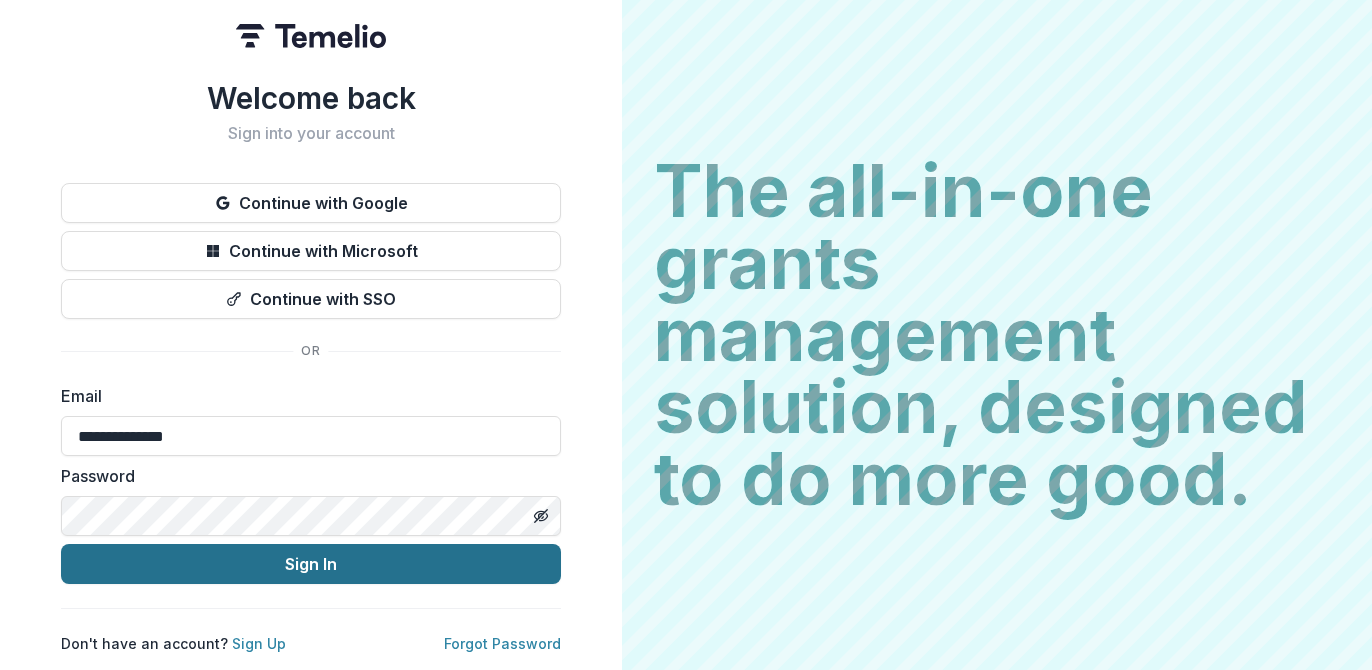click on "Sign In" at bounding box center [311, 564] 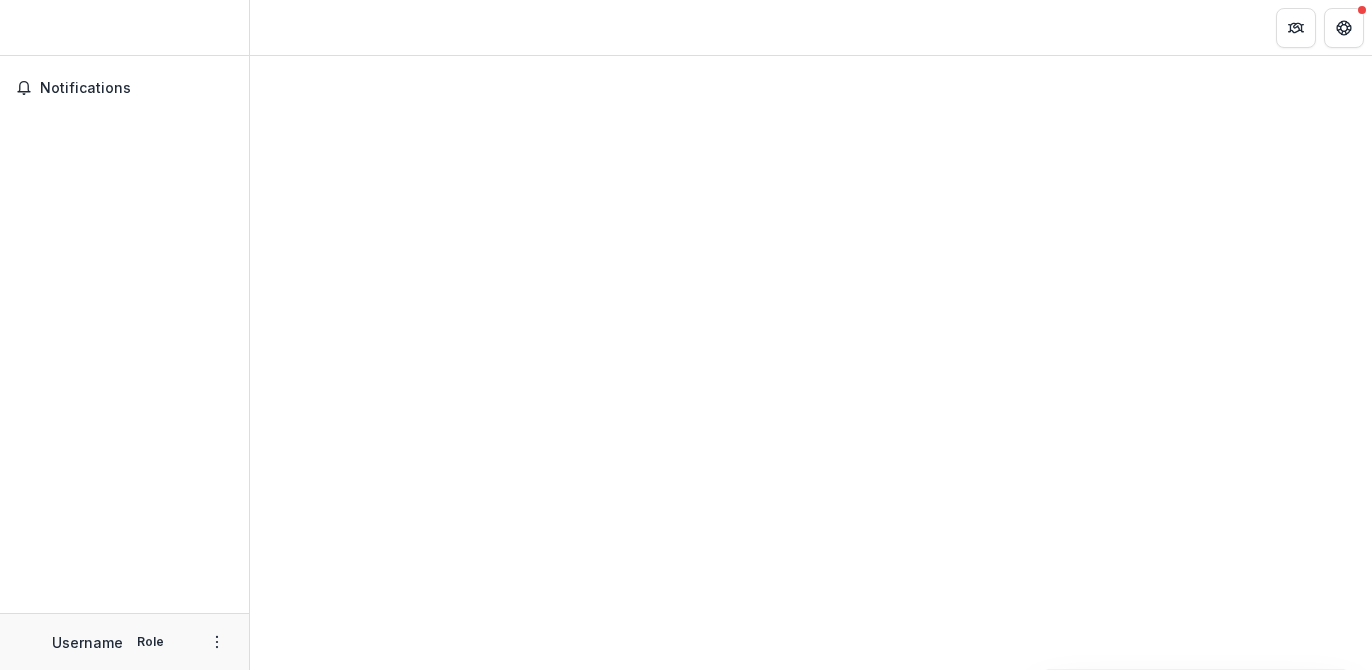 scroll, scrollTop: 0, scrollLeft: 0, axis: both 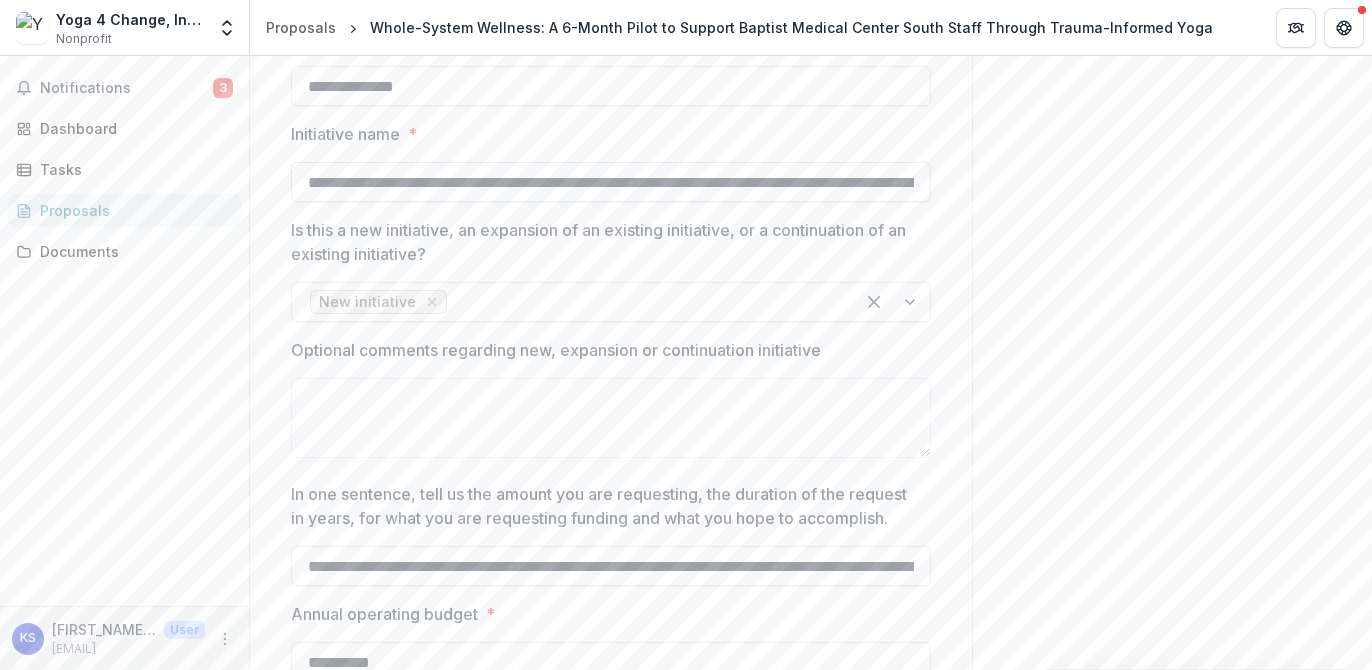 drag, startPoint x: 581, startPoint y: 183, endPoint x: 511, endPoint y: 185, distance: 70.028564 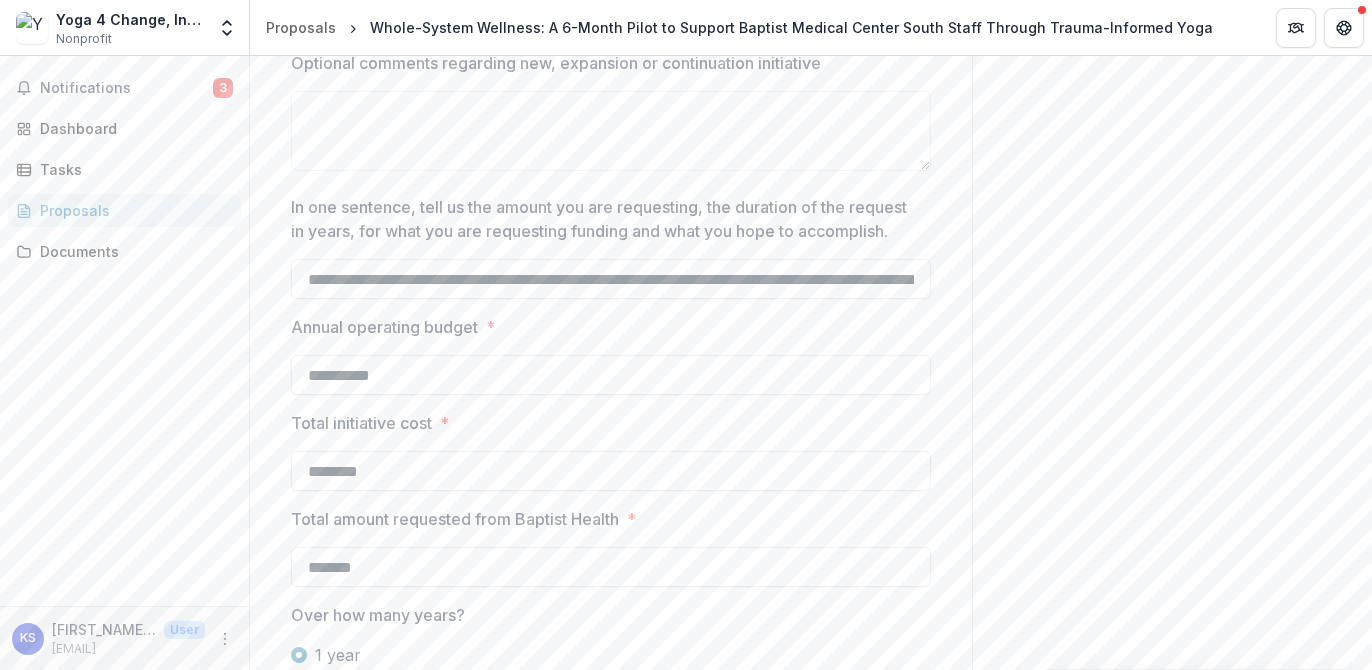scroll, scrollTop: 1612, scrollLeft: 0, axis: vertical 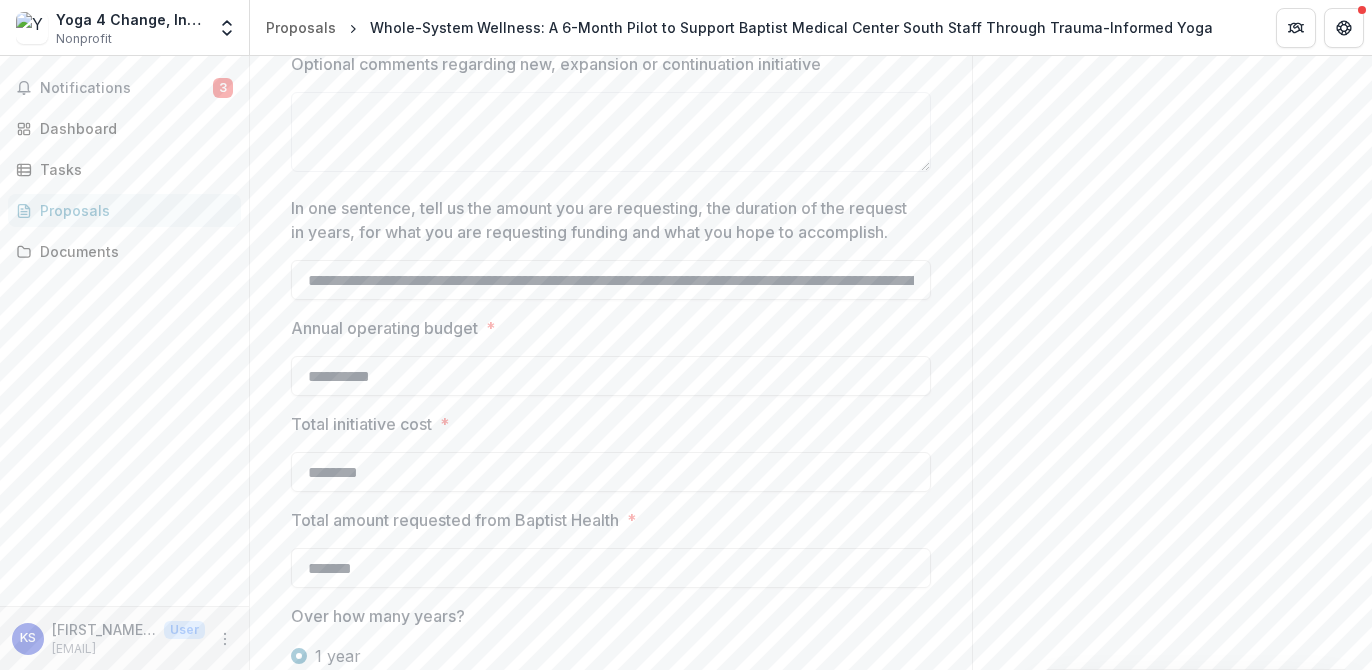 type on "**********" 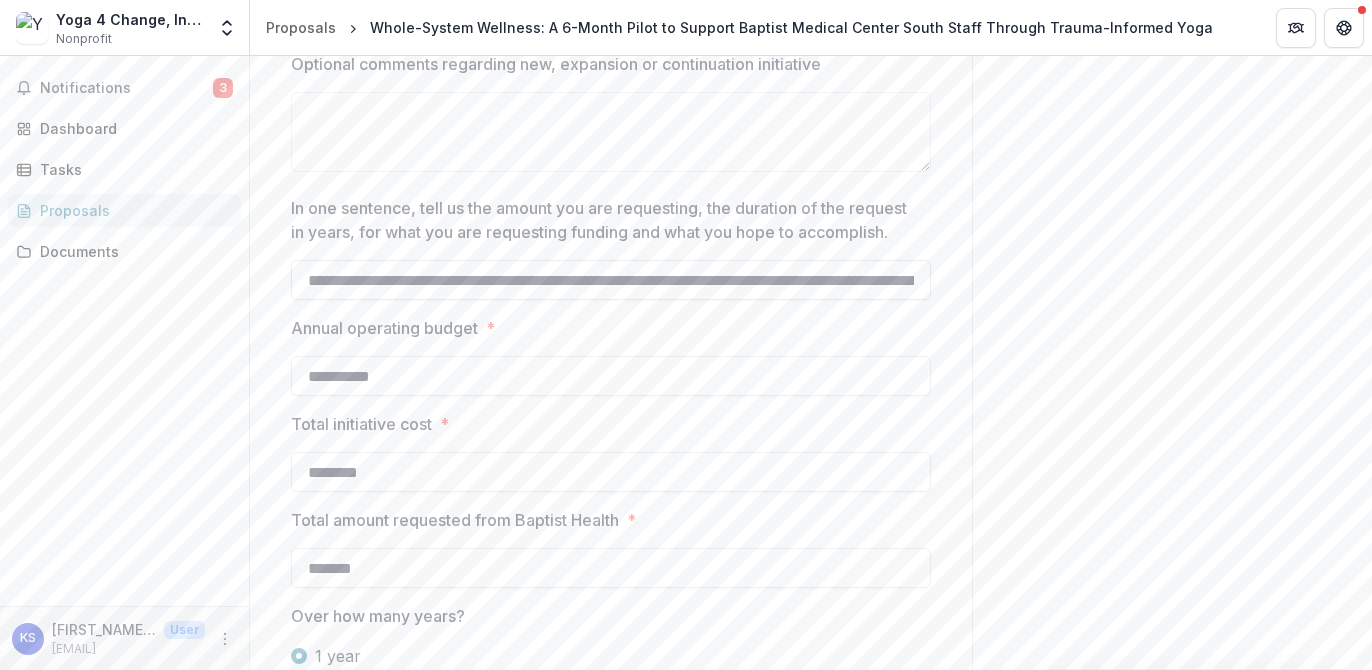 drag, startPoint x: 587, startPoint y: 281, endPoint x: 530, endPoint y: 278, distance: 57.07889 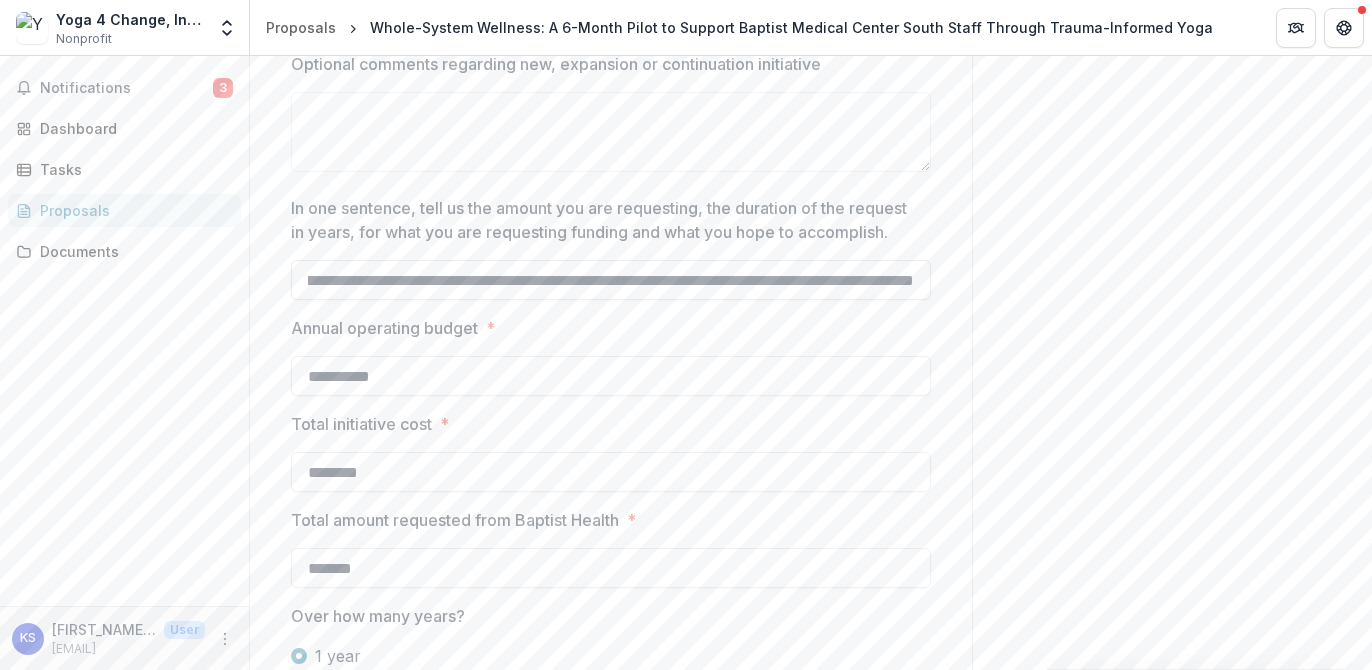 scroll, scrollTop: 0, scrollLeft: 2984, axis: horizontal 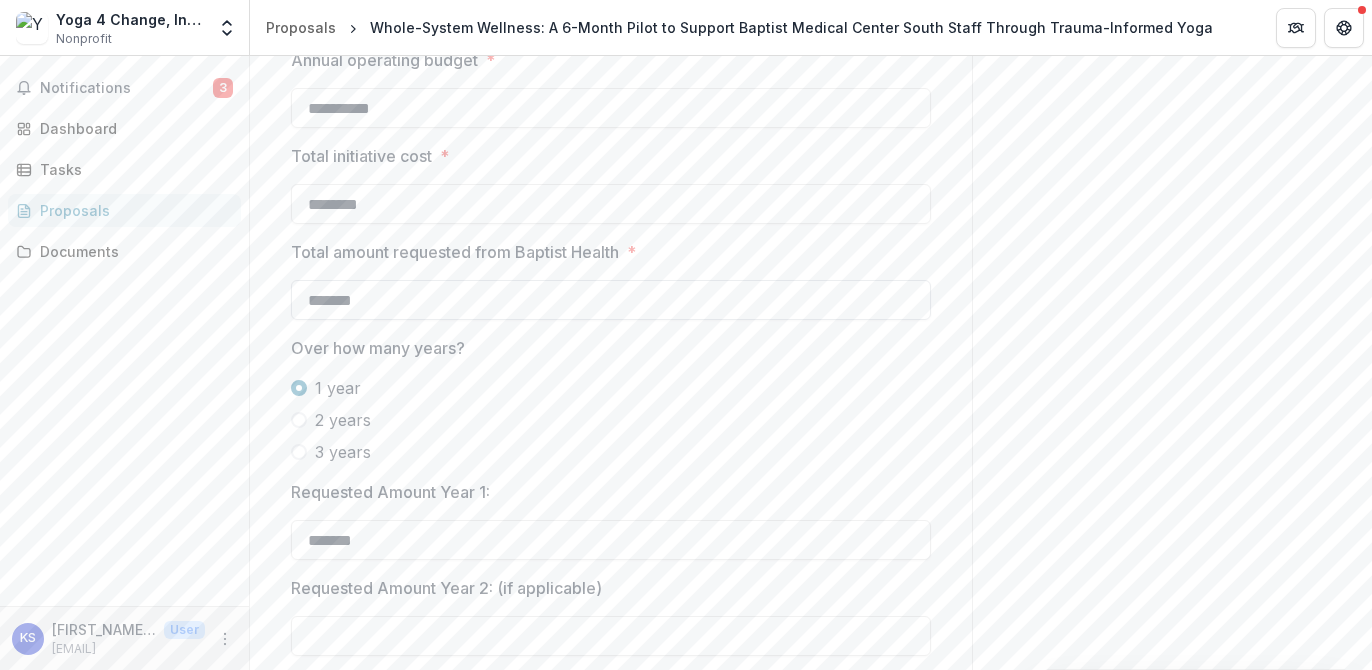 type on "**********" 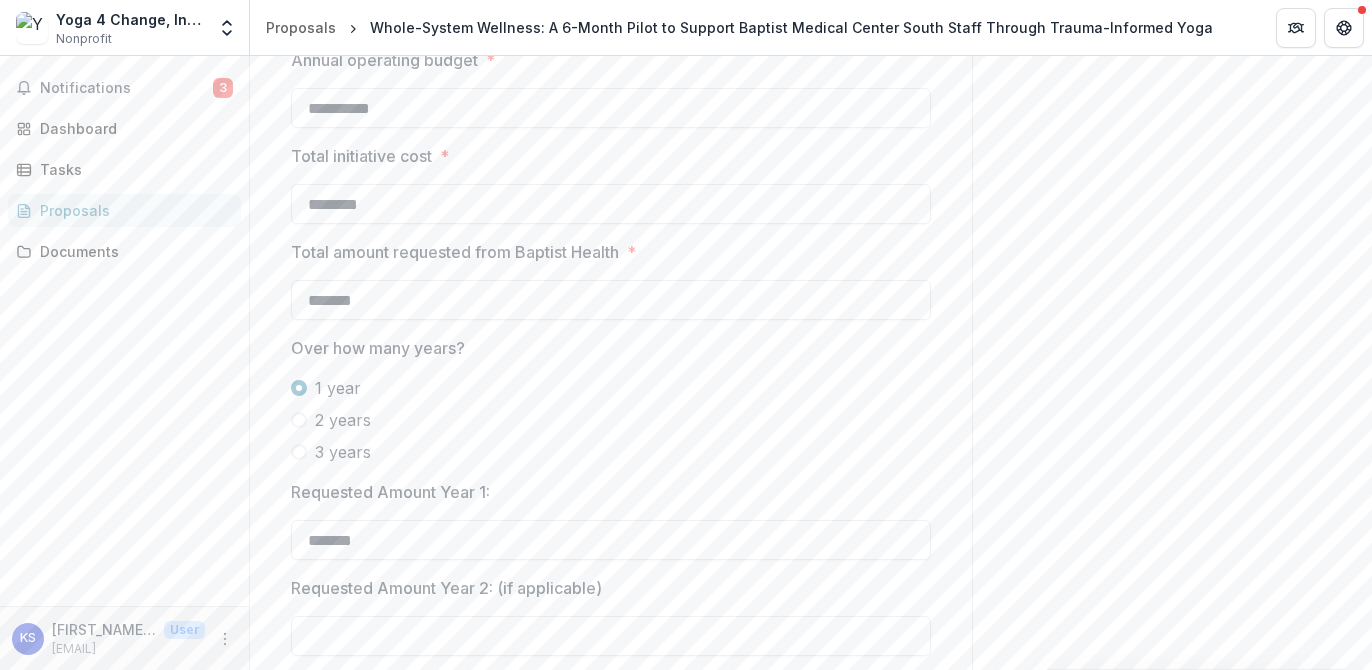 drag, startPoint x: 371, startPoint y: 301, endPoint x: 244, endPoint y: 302, distance: 127.00394 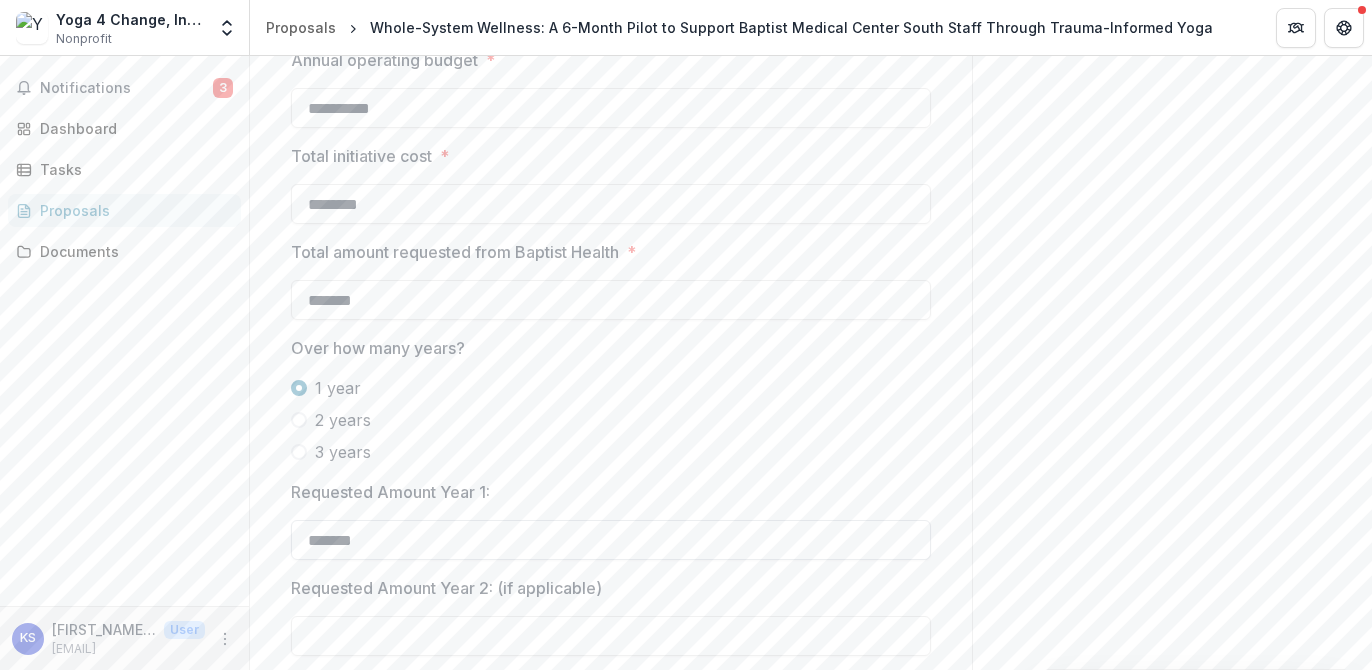 type on "*******" 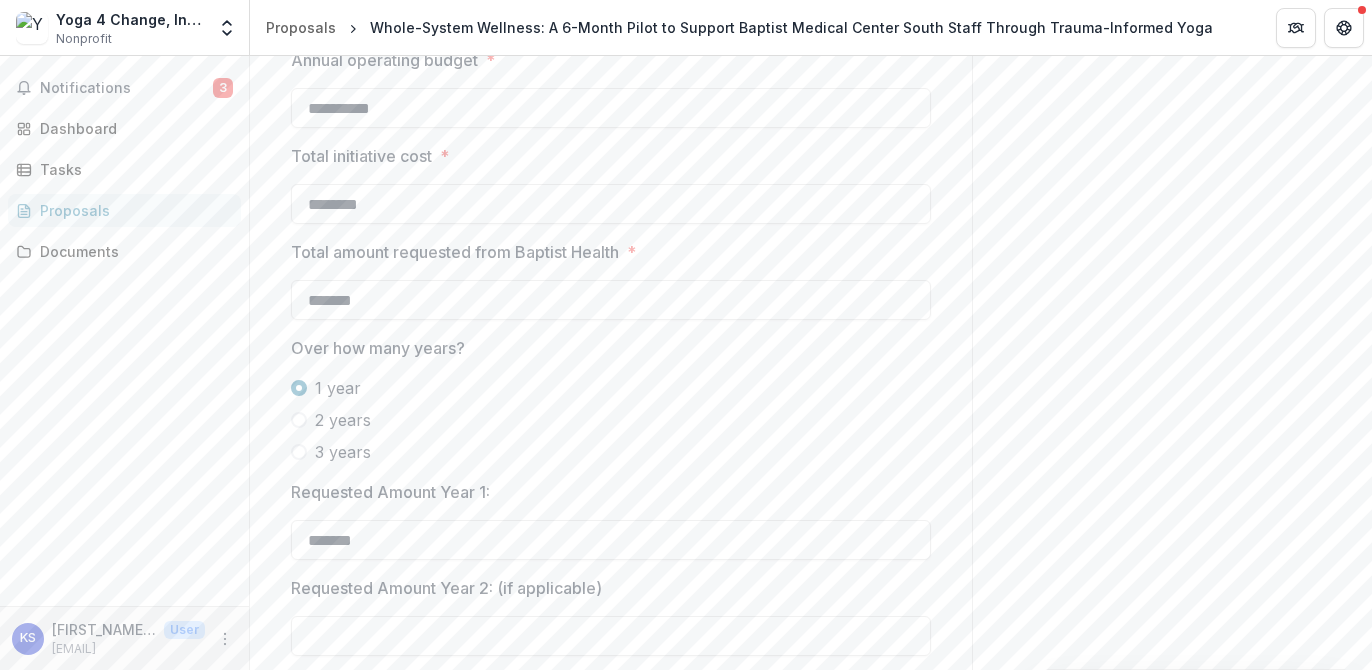drag, startPoint x: 374, startPoint y: 541, endPoint x: 263, endPoint y: 531, distance: 111.44954 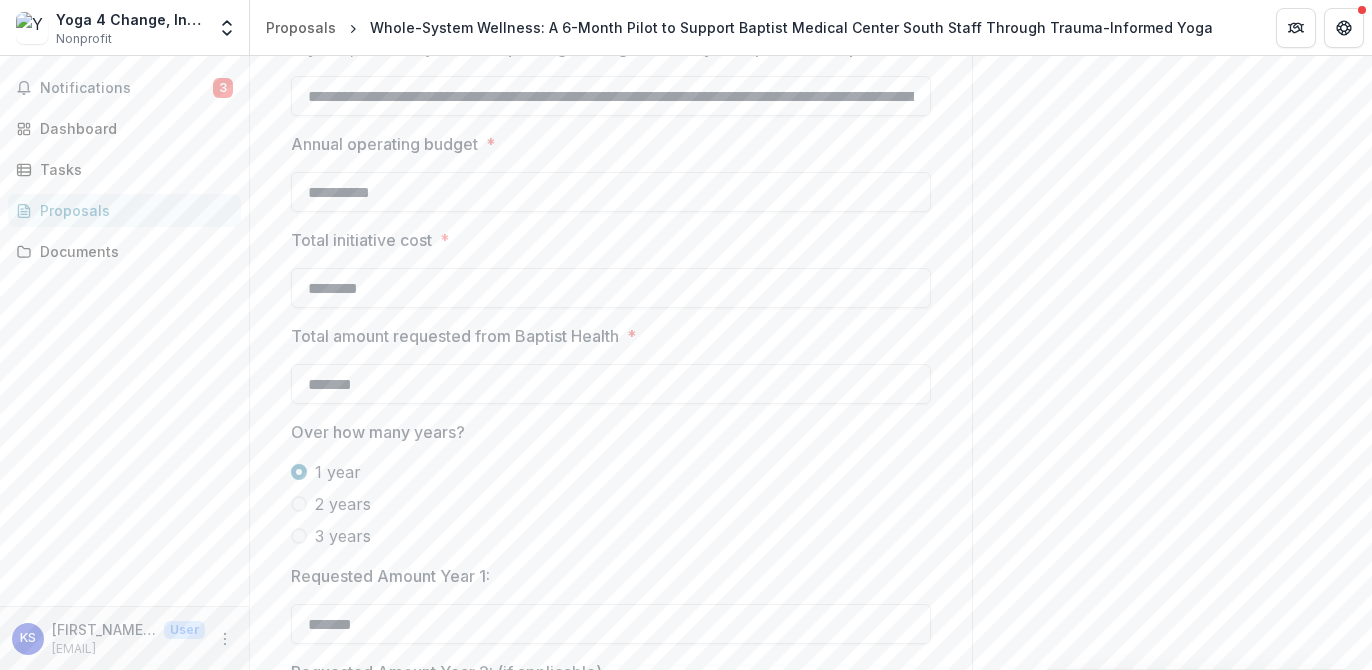 scroll, scrollTop: 1792, scrollLeft: 0, axis: vertical 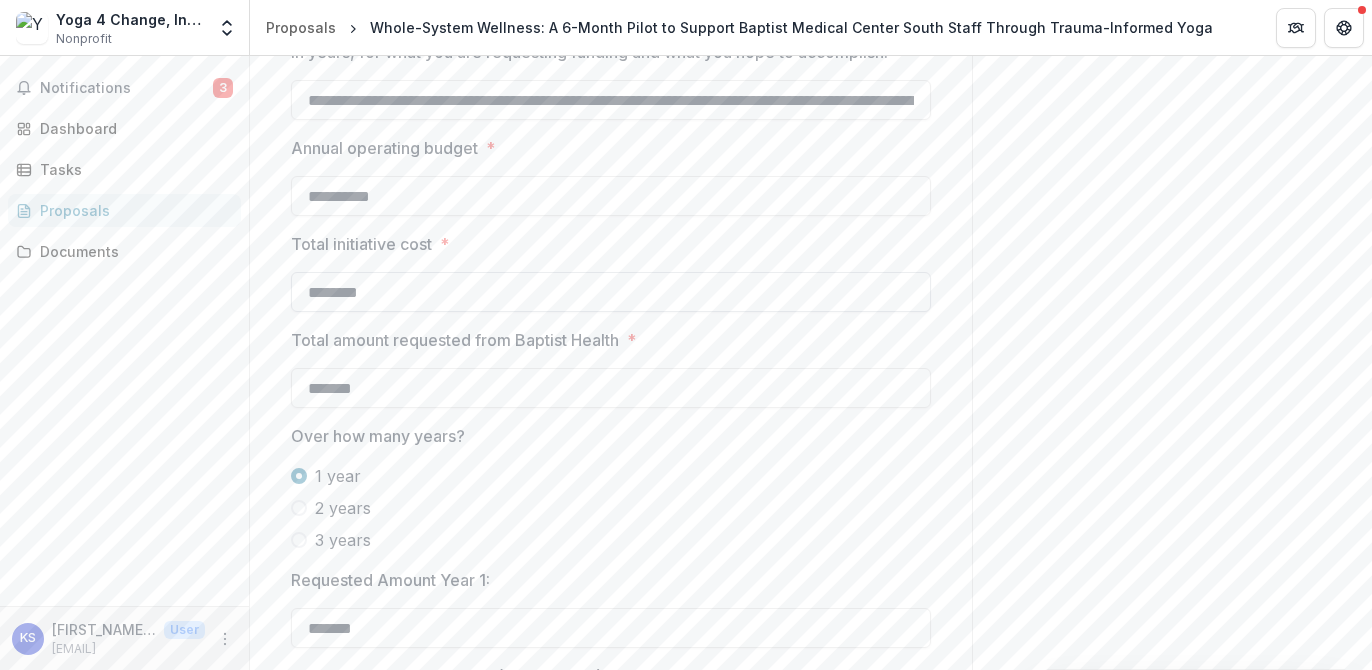 drag, startPoint x: 398, startPoint y: 296, endPoint x: 317, endPoint y: 292, distance: 81.09871 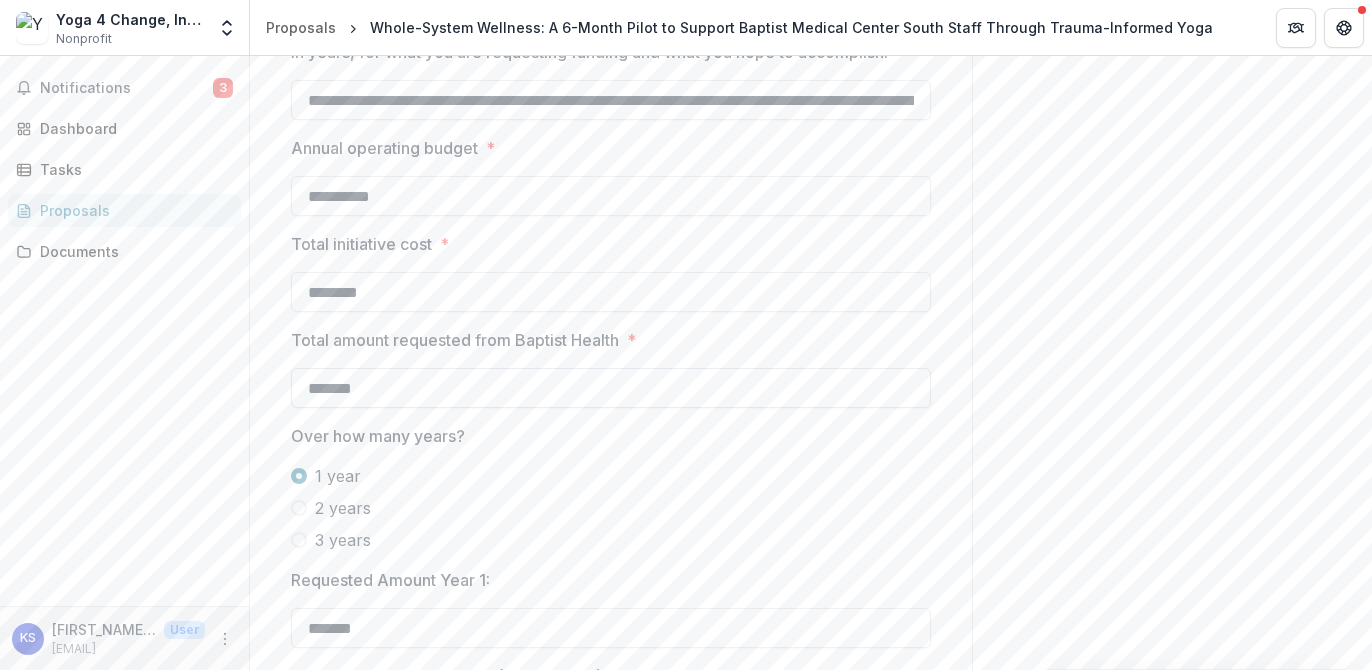 type on "********" 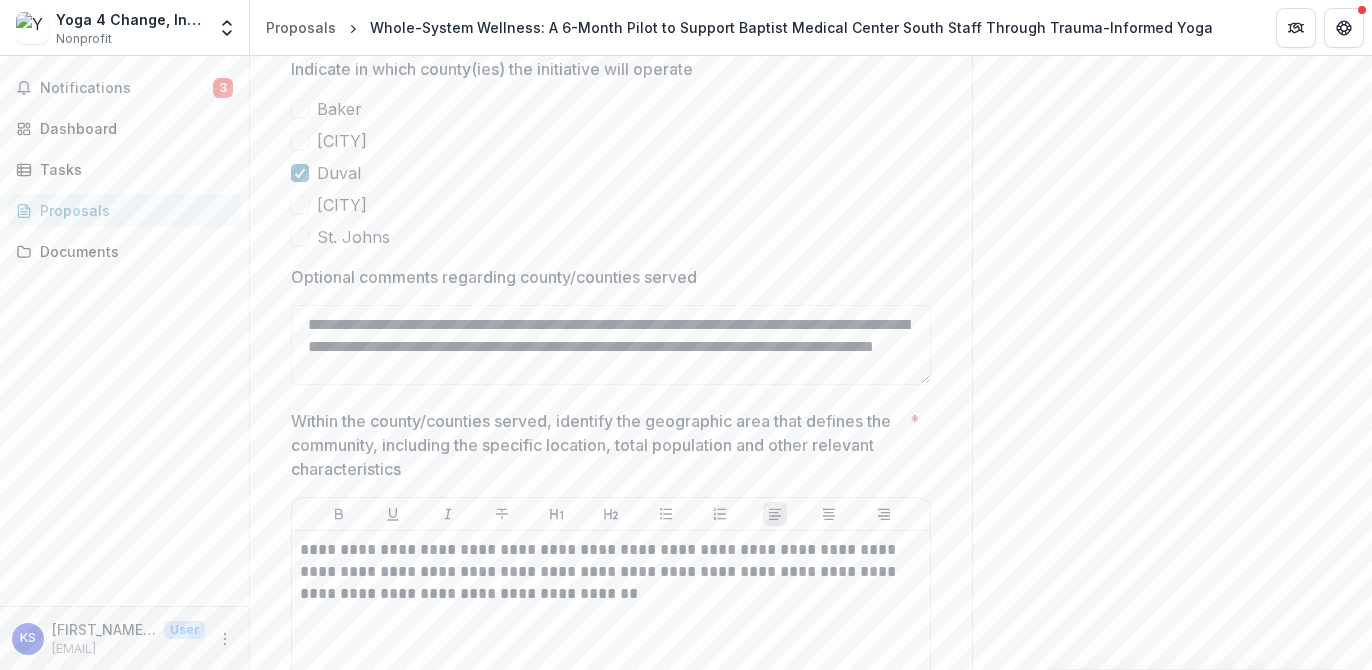 scroll, scrollTop: 3726, scrollLeft: 0, axis: vertical 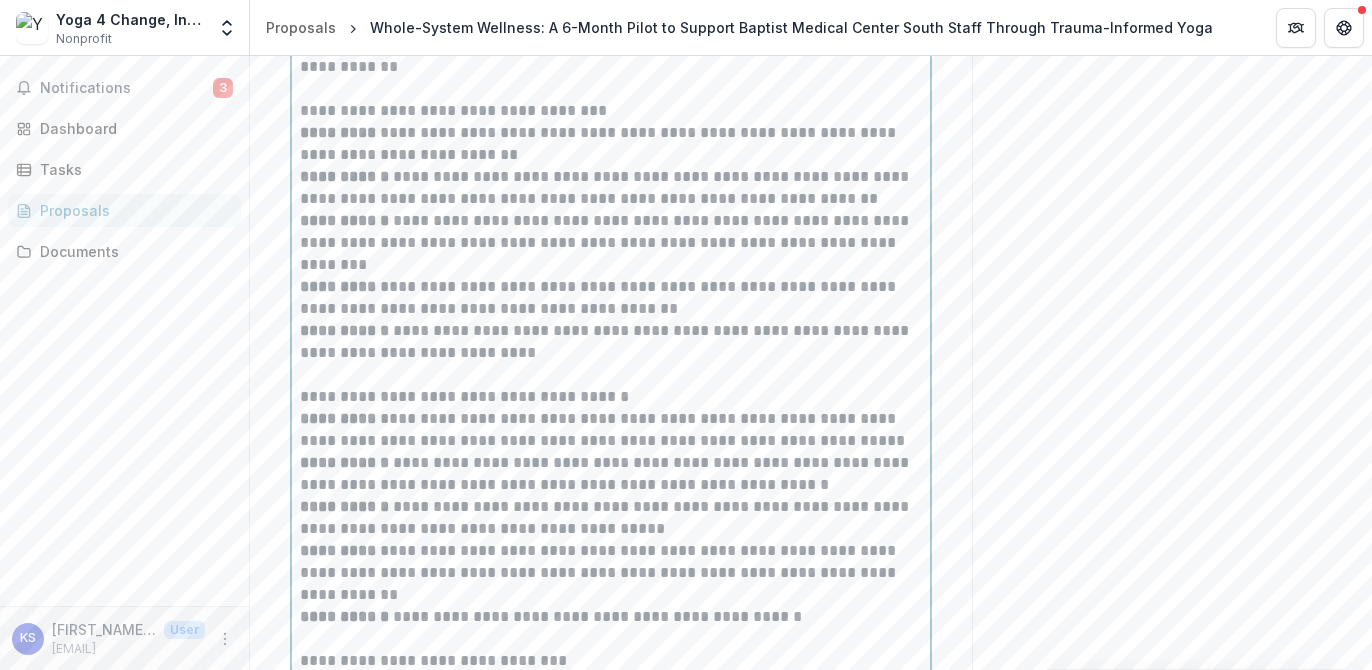 click on "**********" at bounding box center (611, 243) 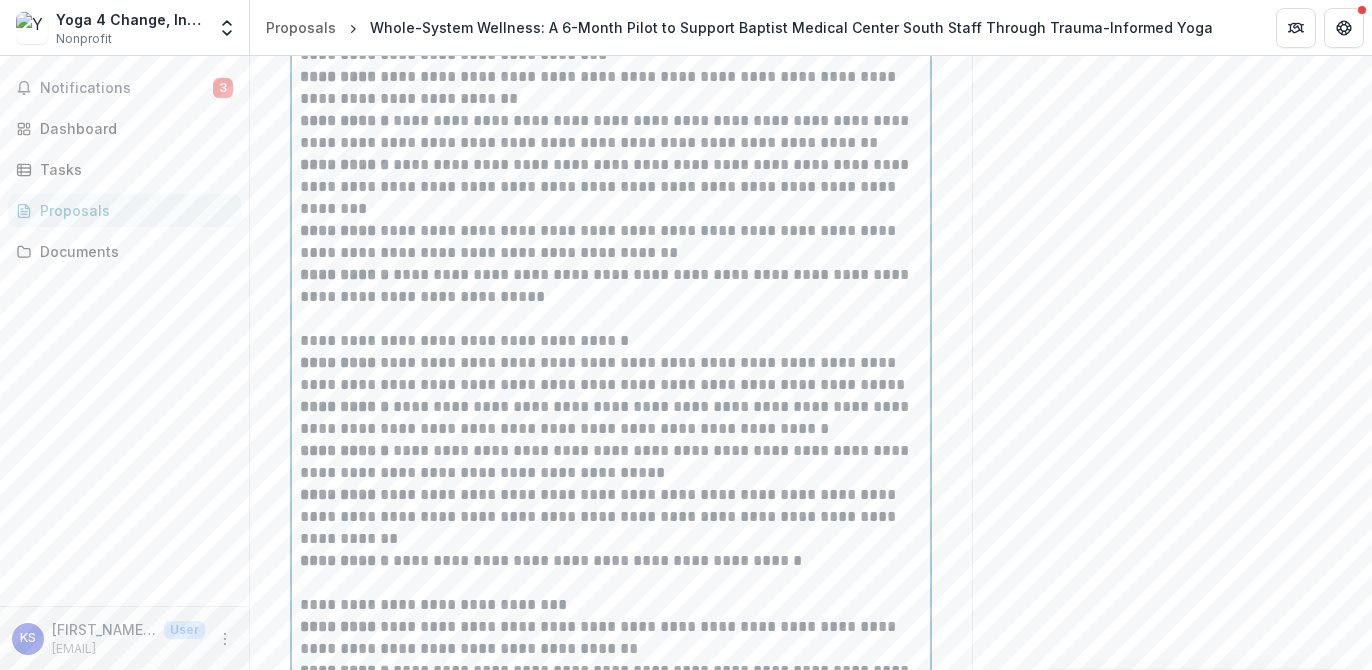 scroll, scrollTop: 6921, scrollLeft: 0, axis: vertical 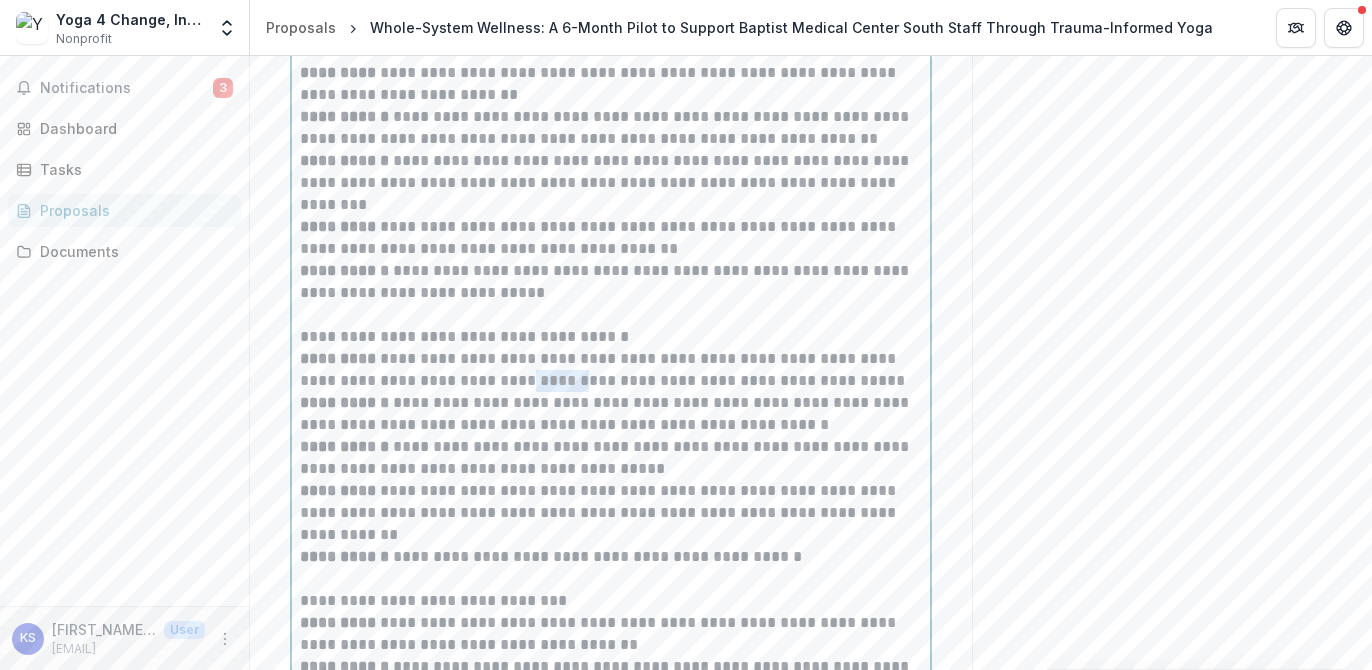 drag, startPoint x: 563, startPoint y: 434, endPoint x: 499, endPoint y: 430, distance: 64.12488 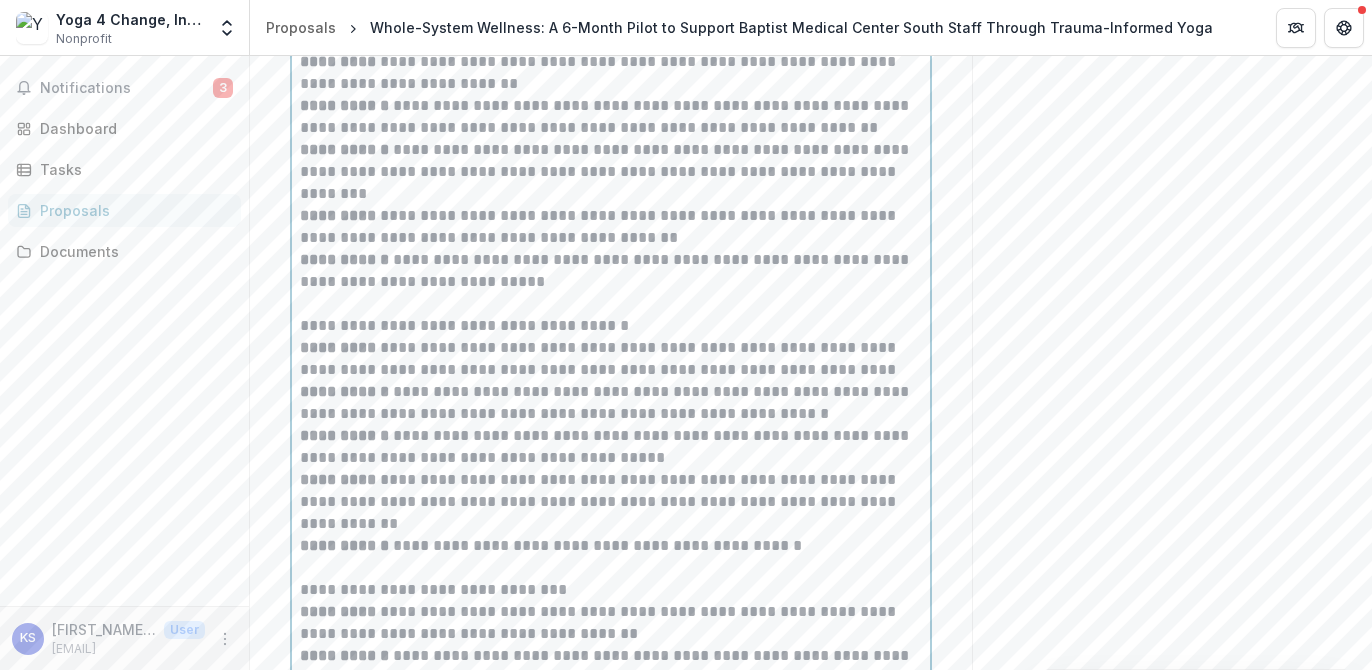scroll, scrollTop: 6935, scrollLeft: 0, axis: vertical 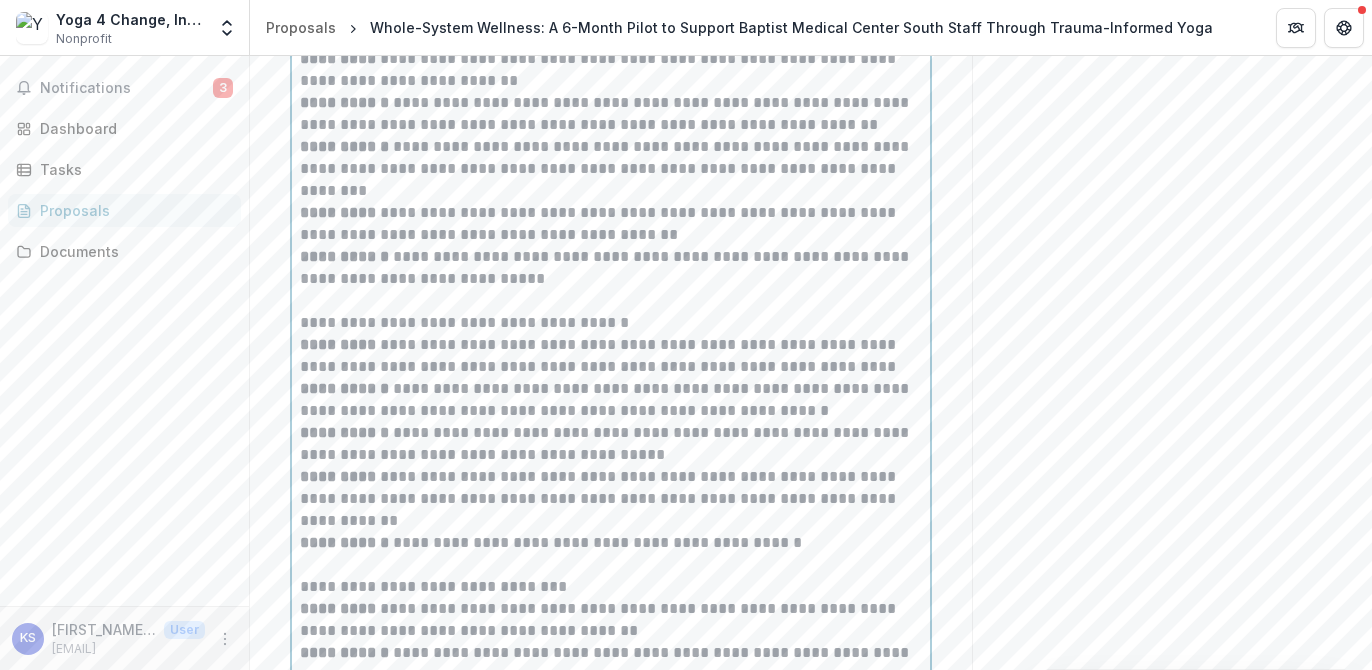 click on "**********" at bounding box center [611, 444] 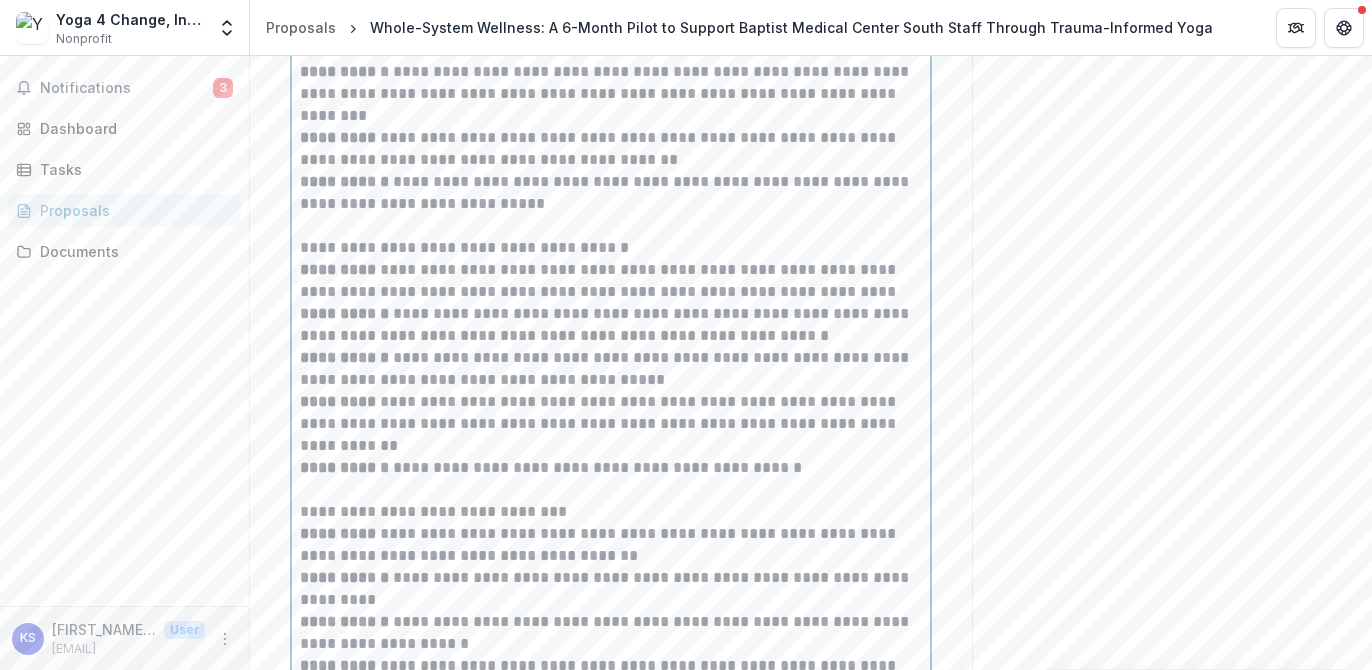 scroll, scrollTop: 7025, scrollLeft: 0, axis: vertical 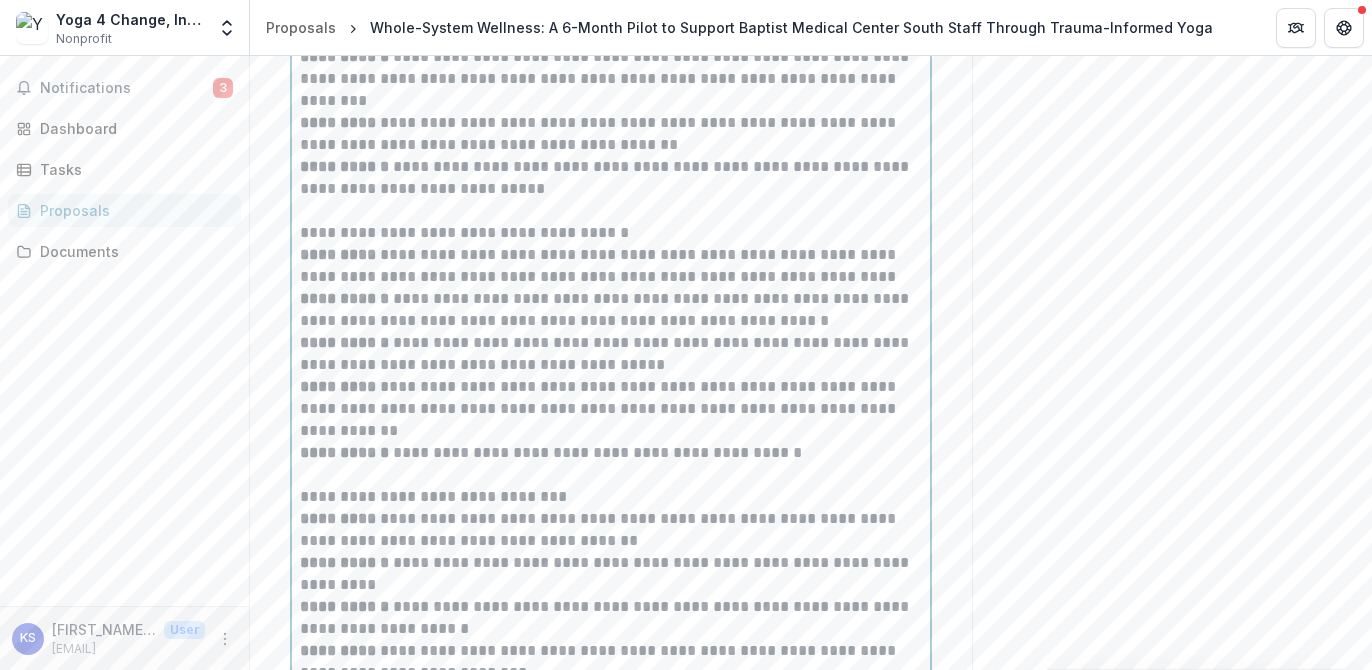 click on "**********" at bounding box center [611, 354] 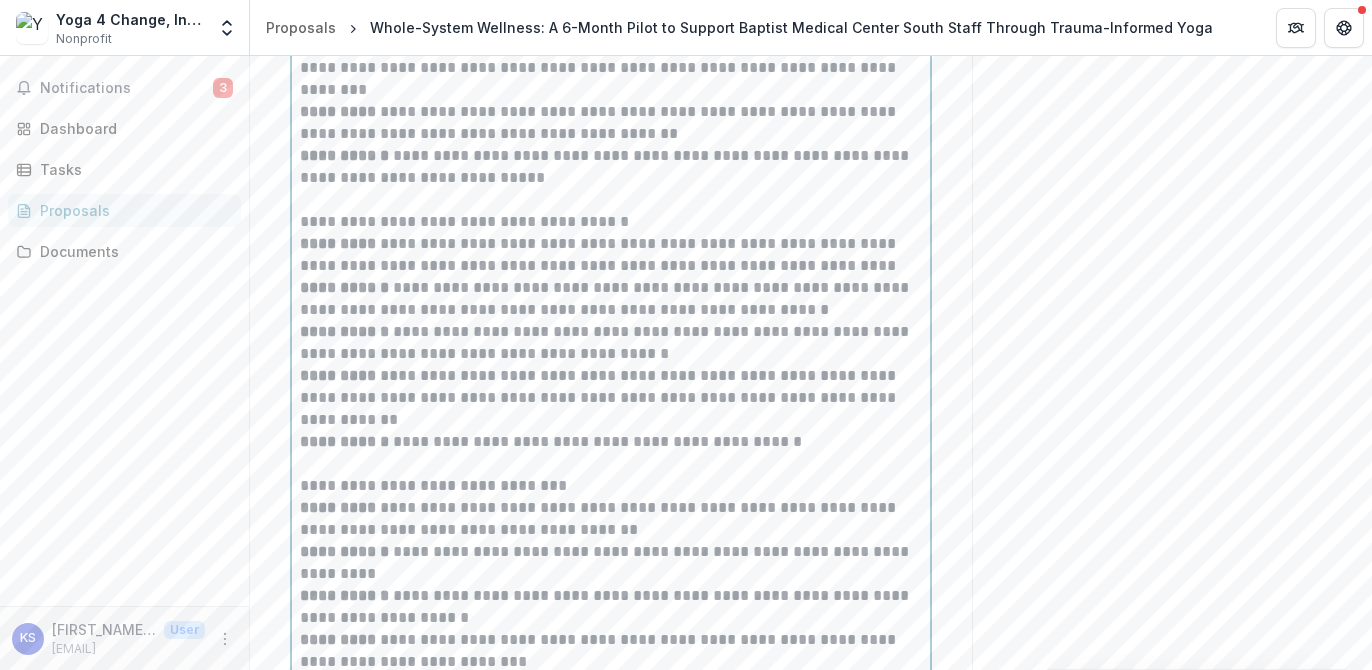 scroll, scrollTop: 7038, scrollLeft: 0, axis: vertical 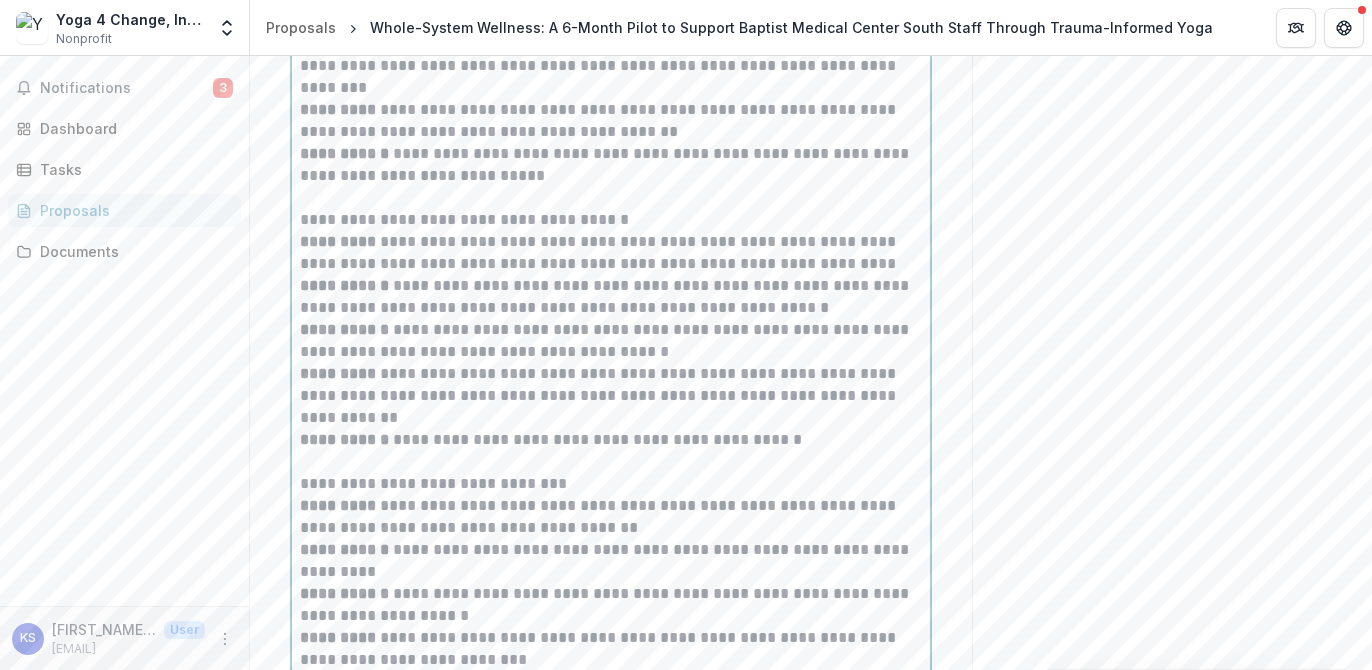 click on "**********" at bounding box center (611, 341) 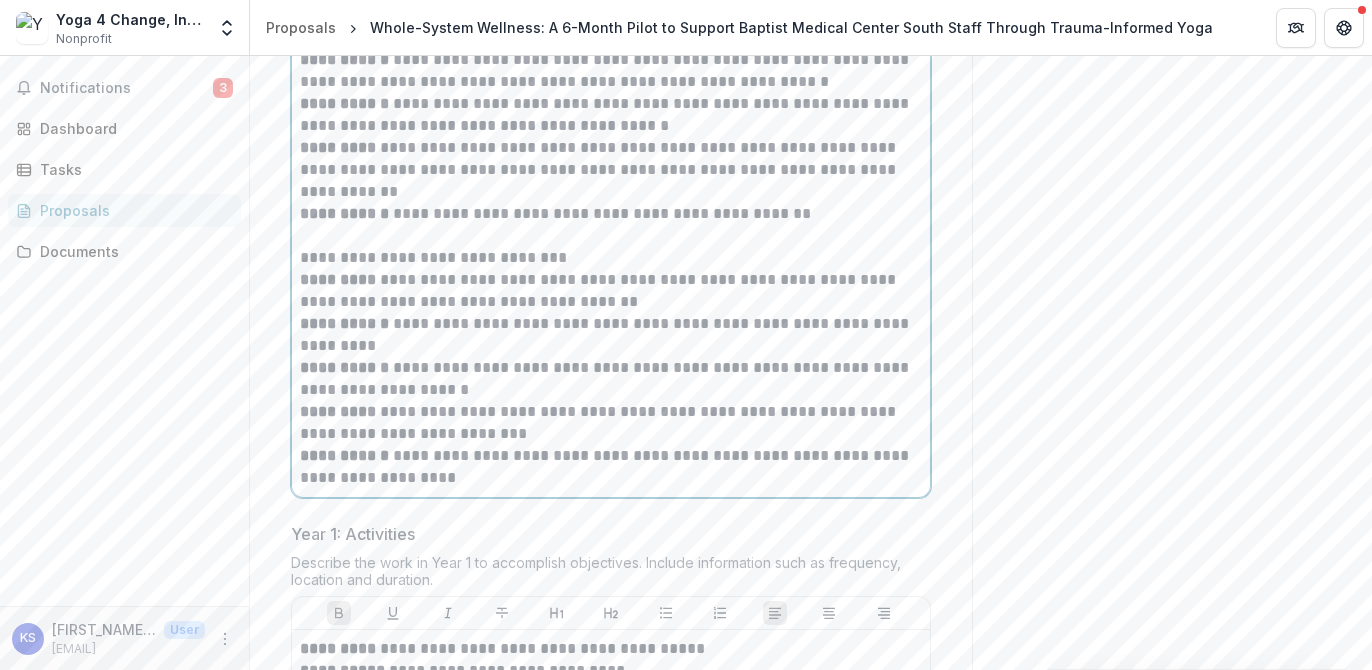 scroll, scrollTop: 7272, scrollLeft: 0, axis: vertical 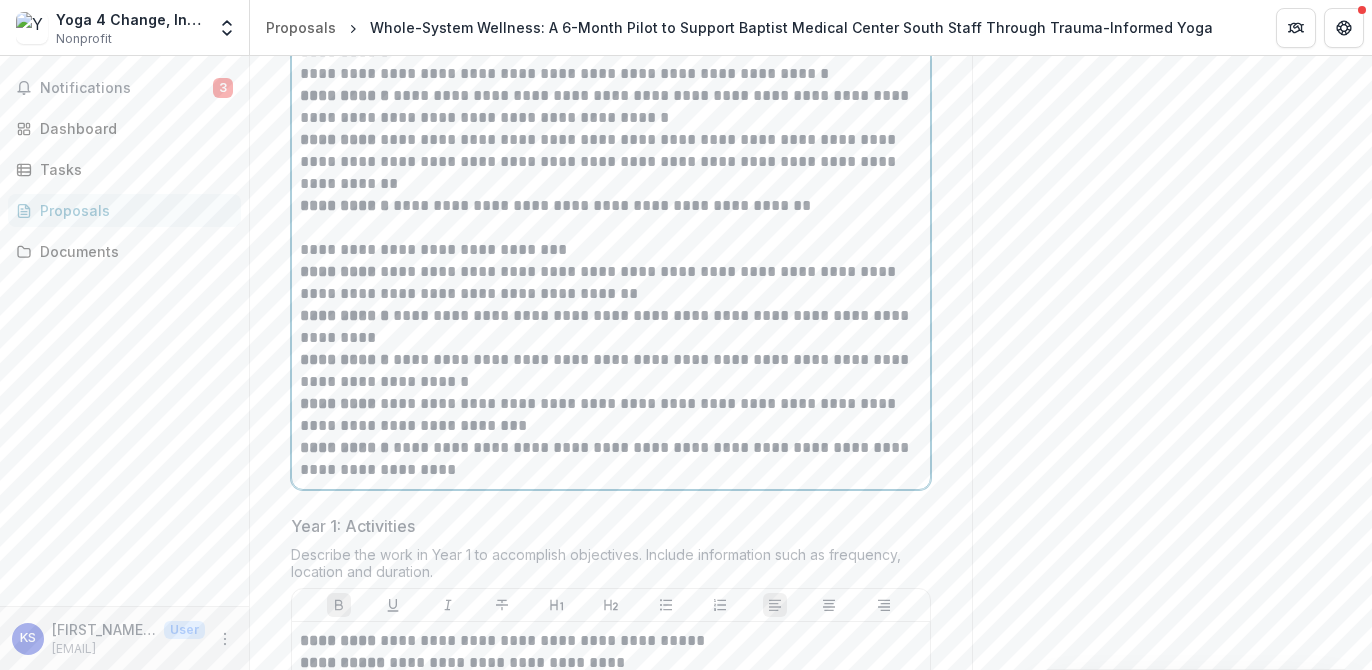 click on "**********" at bounding box center [611, 371] 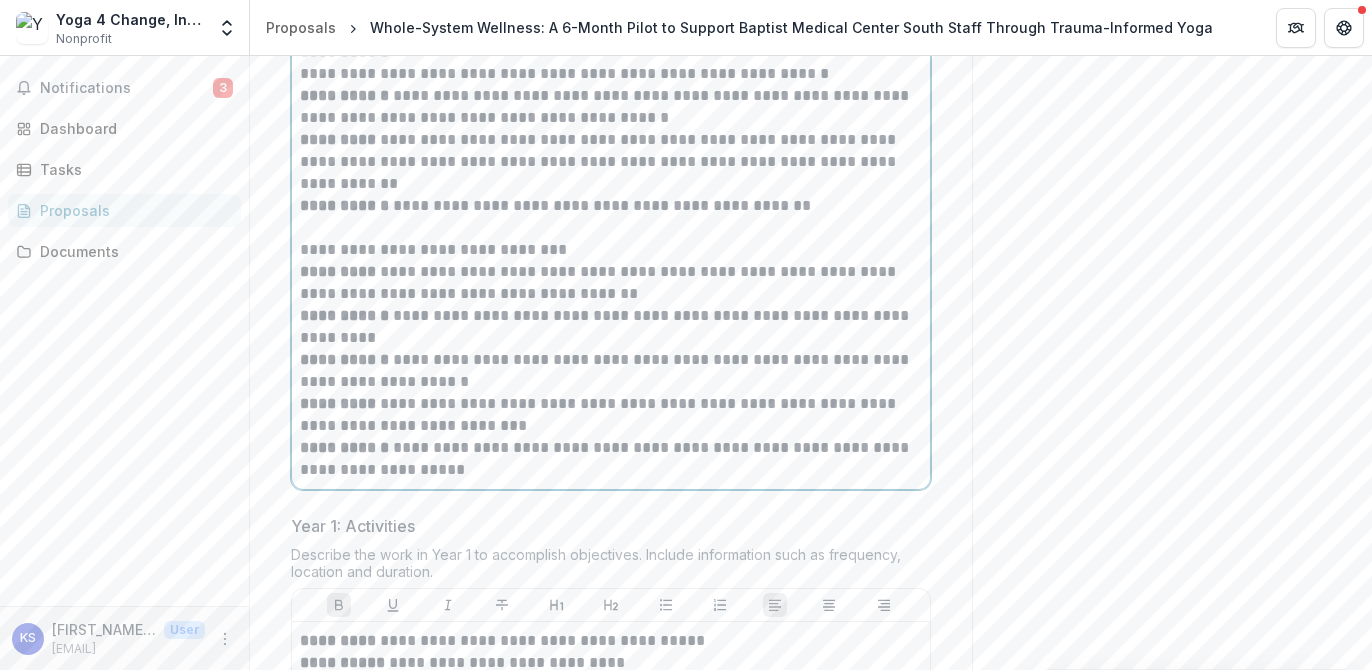 click on "**********" at bounding box center [611, 371] 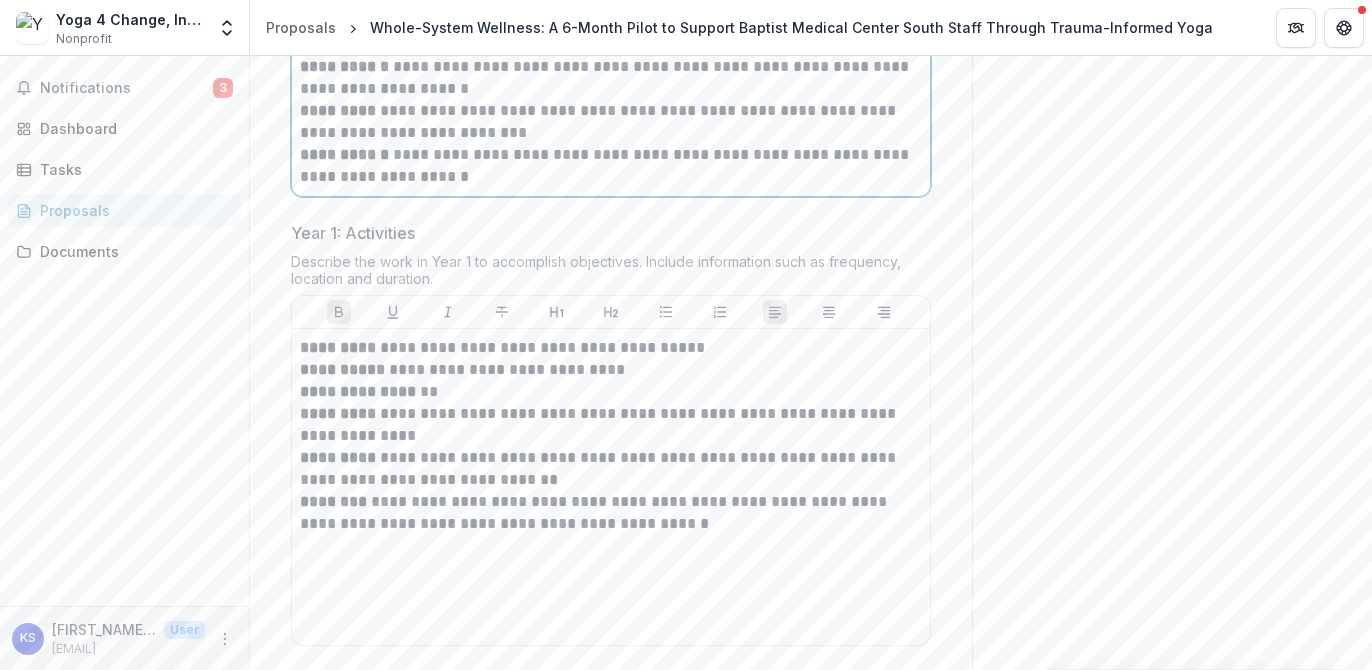 scroll, scrollTop: 7586, scrollLeft: 0, axis: vertical 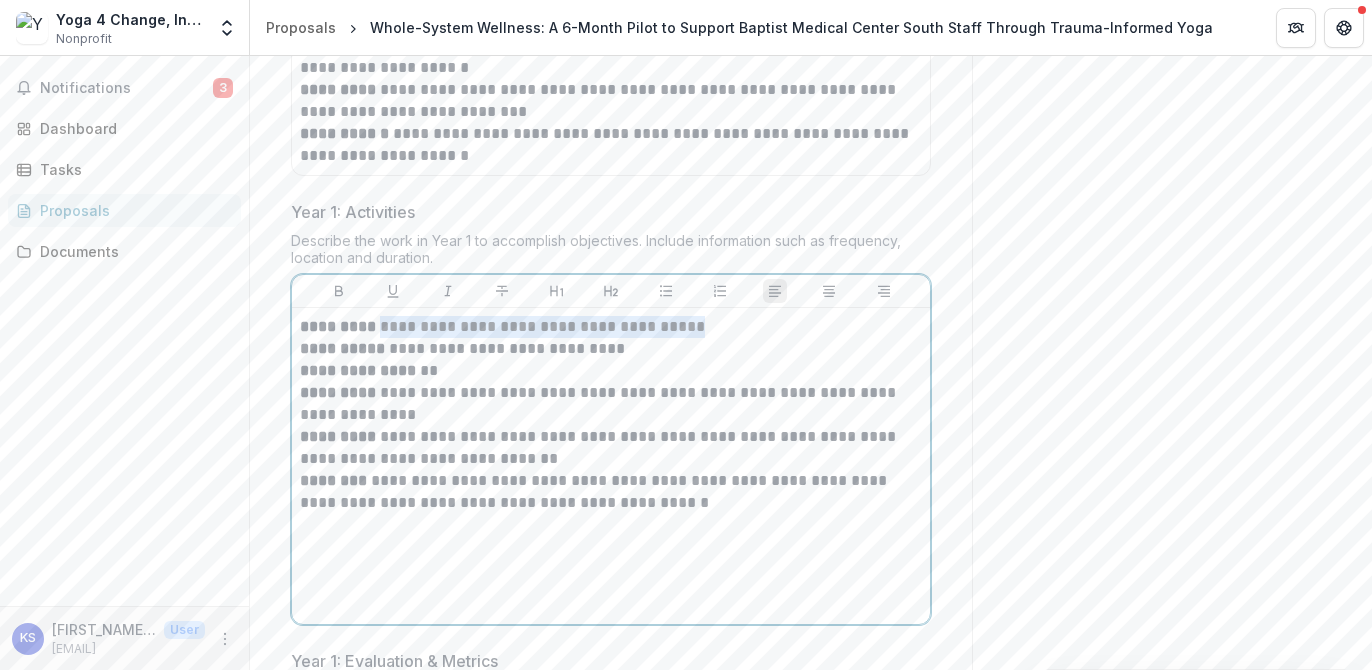 drag, startPoint x: 695, startPoint y: 372, endPoint x: 375, endPoint y: 382, distance: 320.15622 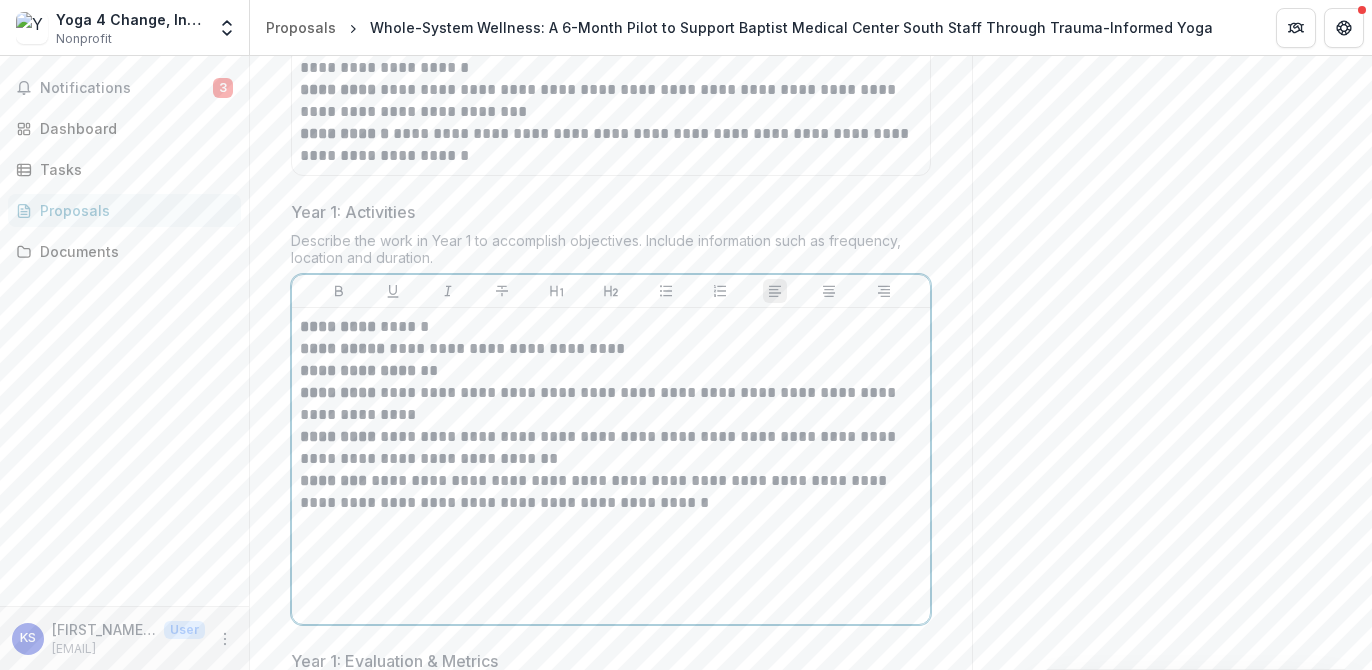 click on "**********" at bounding box center [611, 371] 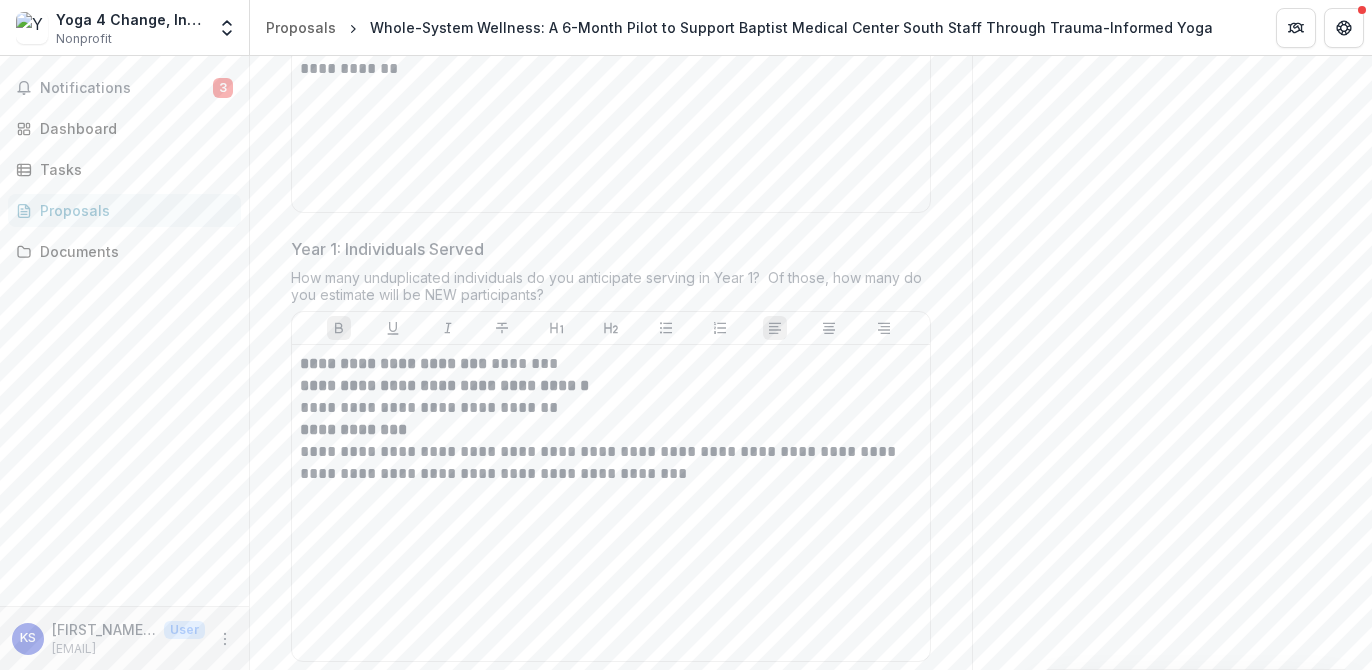 scroll, scrollTop: 8452, scrollLeft: 0, axis: vertical 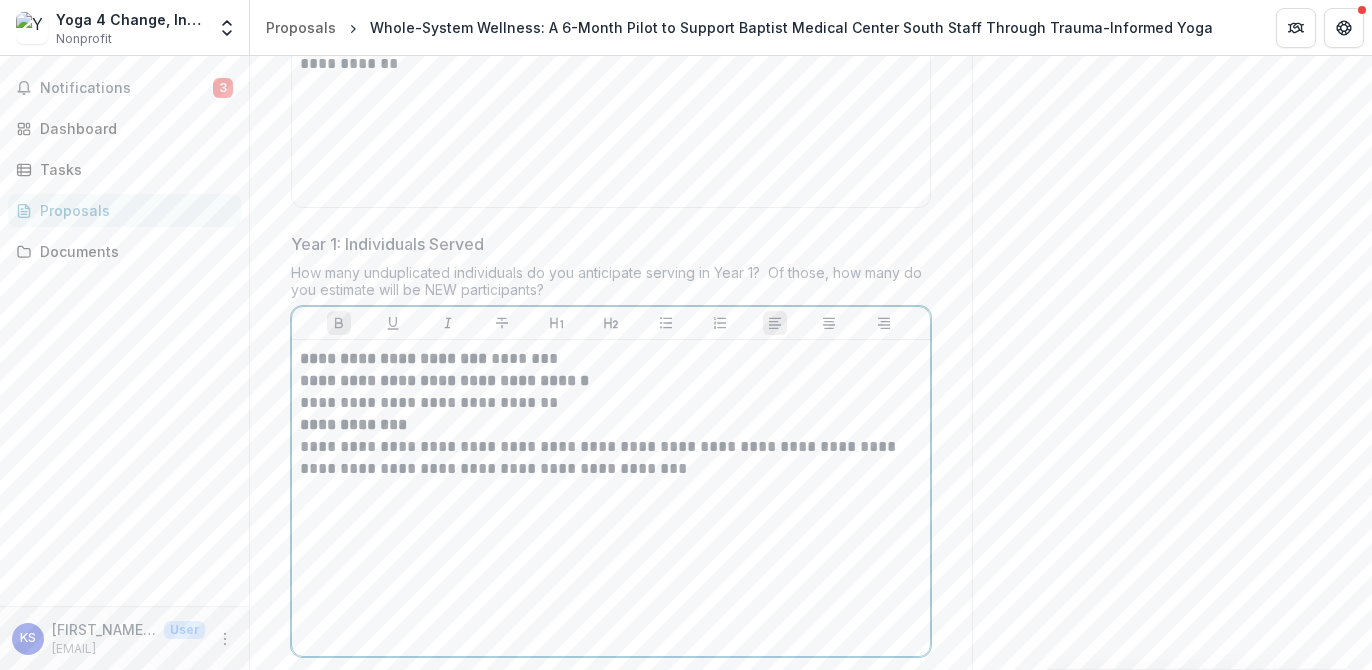click on "**********" at bounding box center (611, 403) 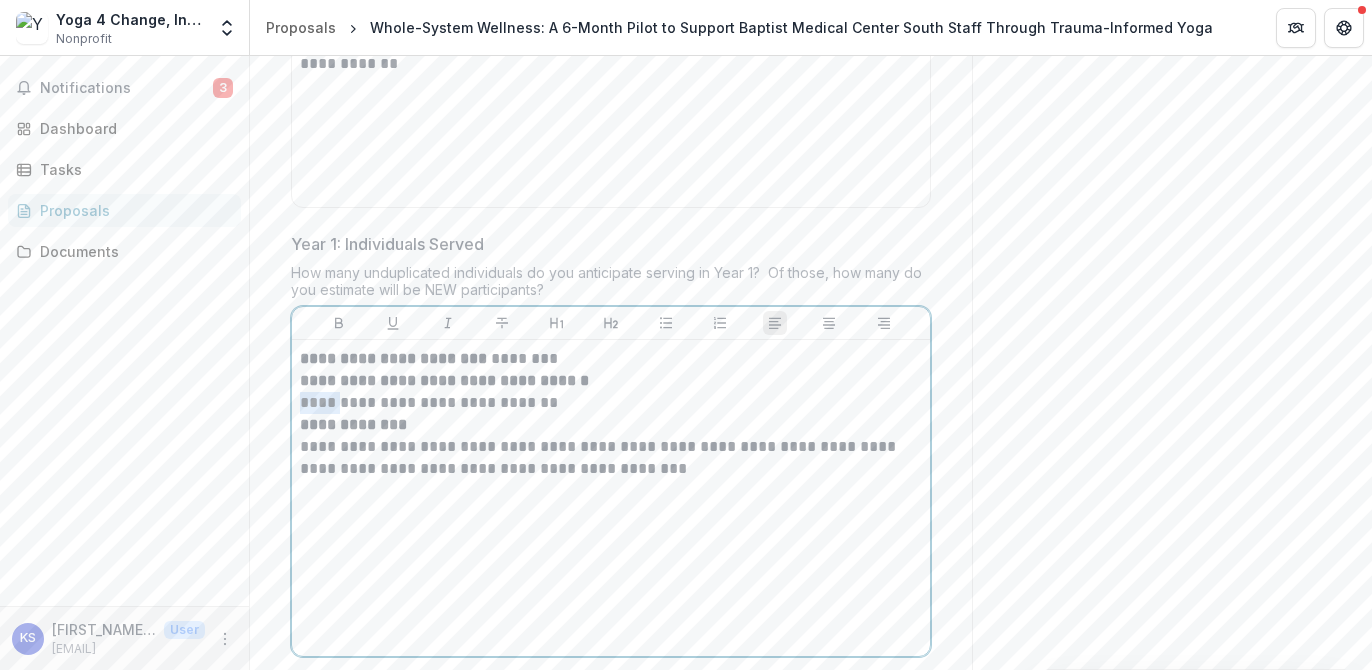 drag, startPoint x: 343, startPoint y: 451, endPoint x: 299, endPoint y: 452, distance: 44.011364 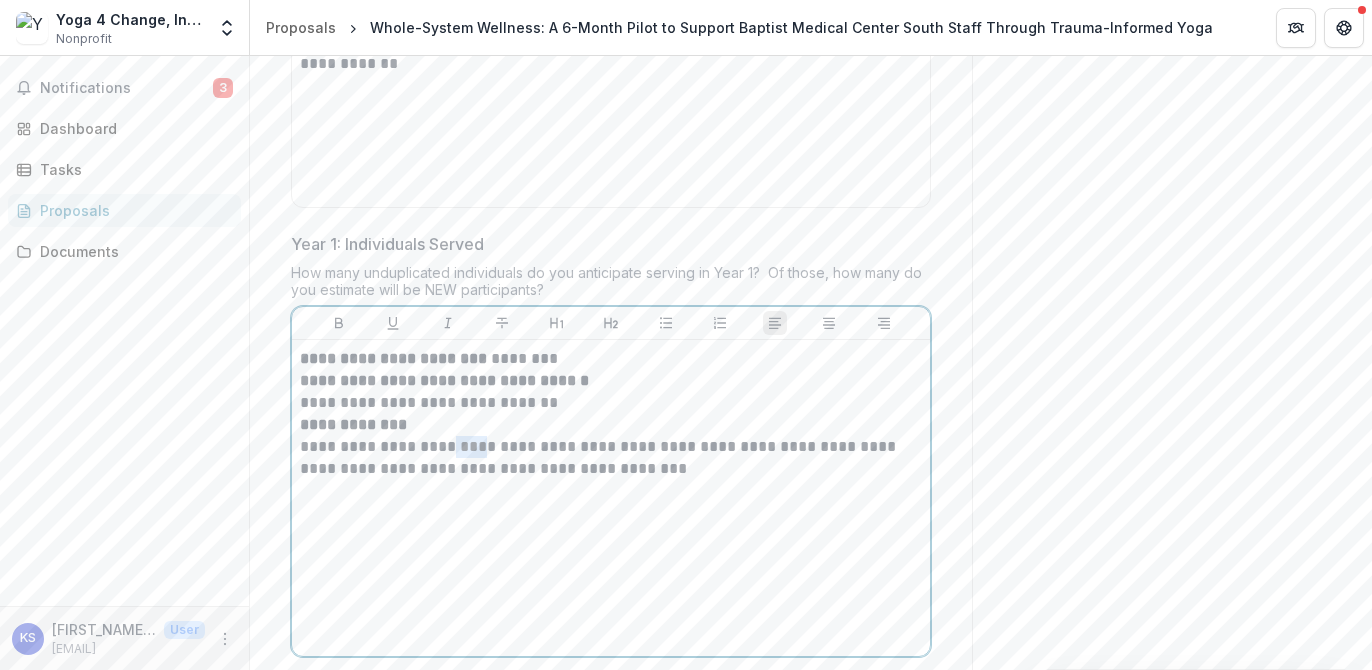 drag, startPoint x: 469, startPoint y: 498, endPoint x: 437, endPoint y: 497, distance: 32.01562 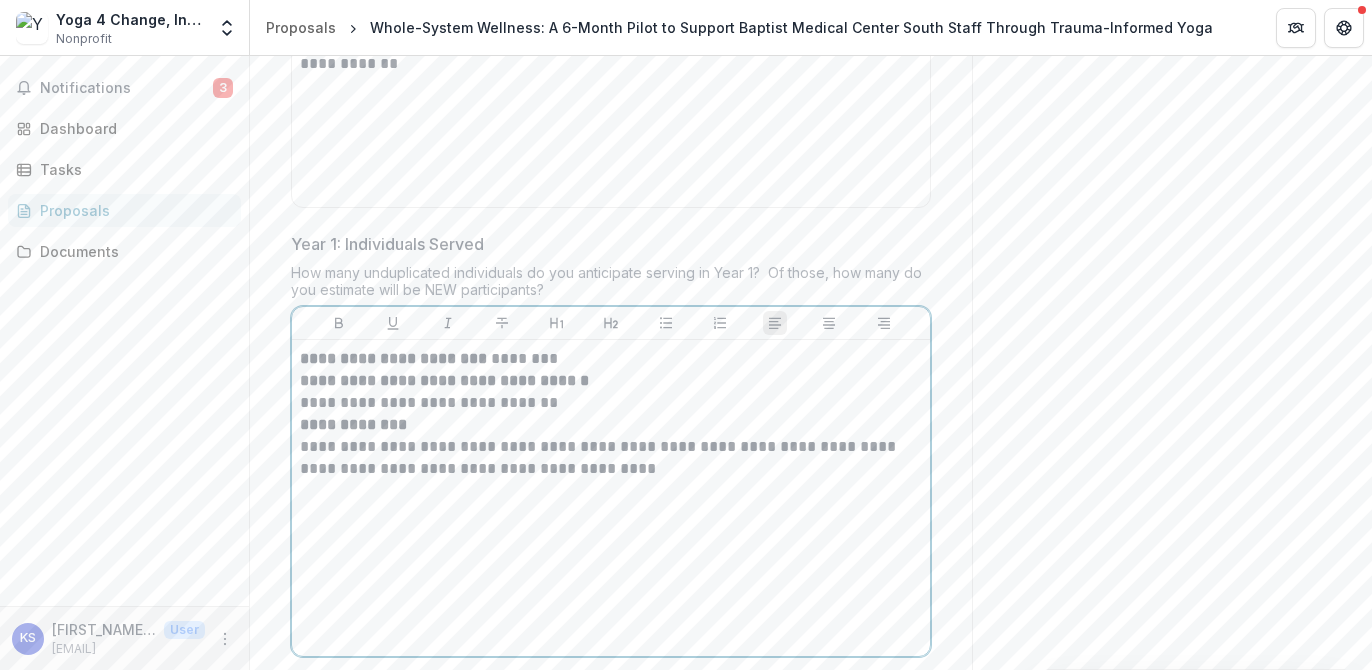 click on "**********" at bounding box center [611, 458] 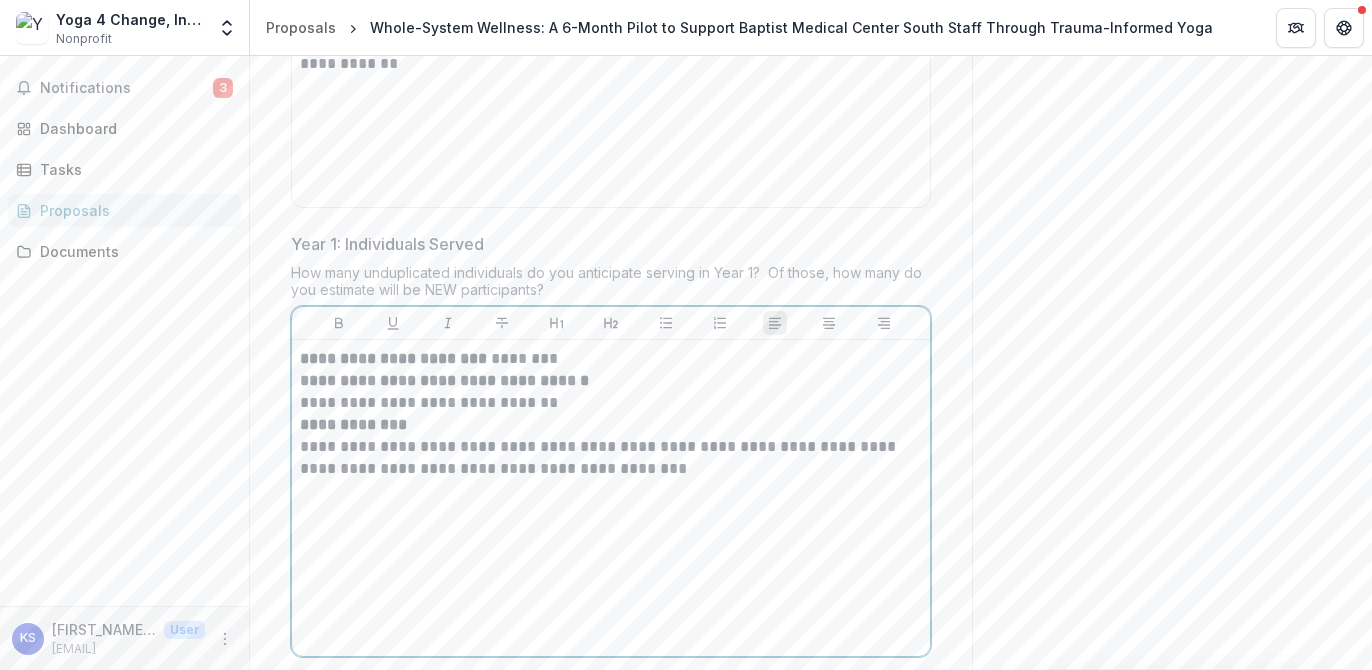 click on "**********" at bounding box center [611, 458] 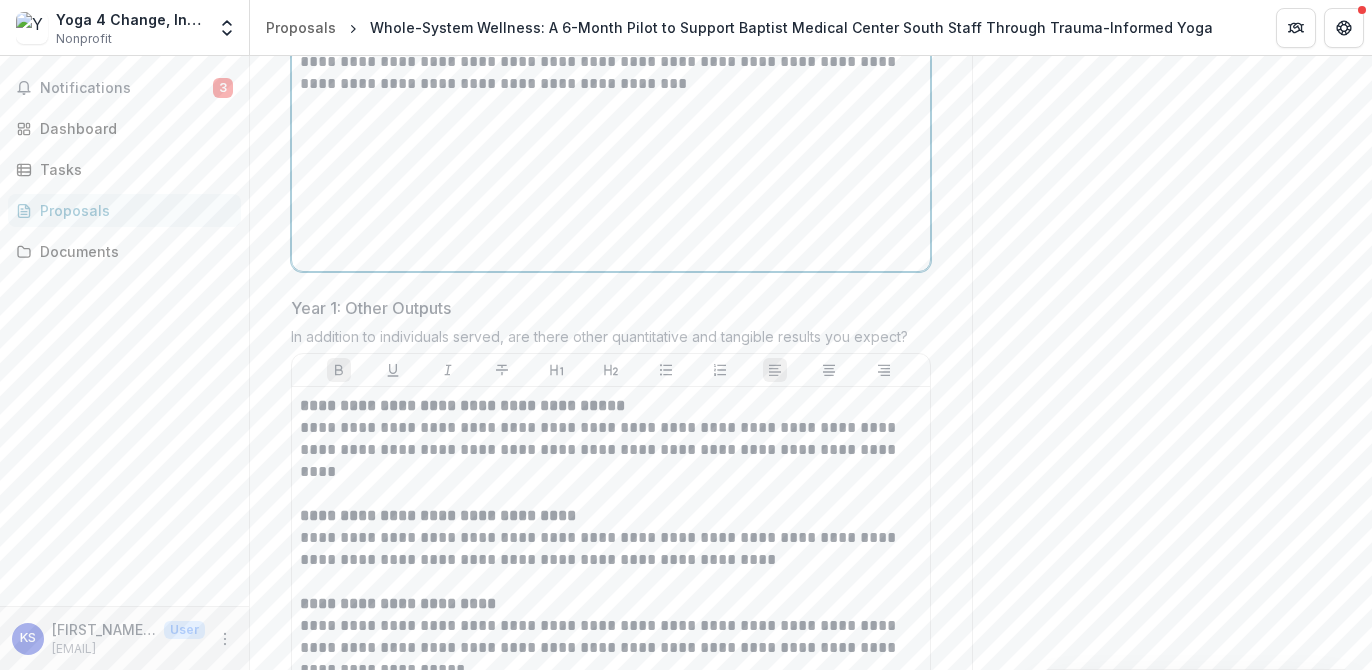 scroll, scrollTop: 8828, scrollLeft: 0, axis: vertical 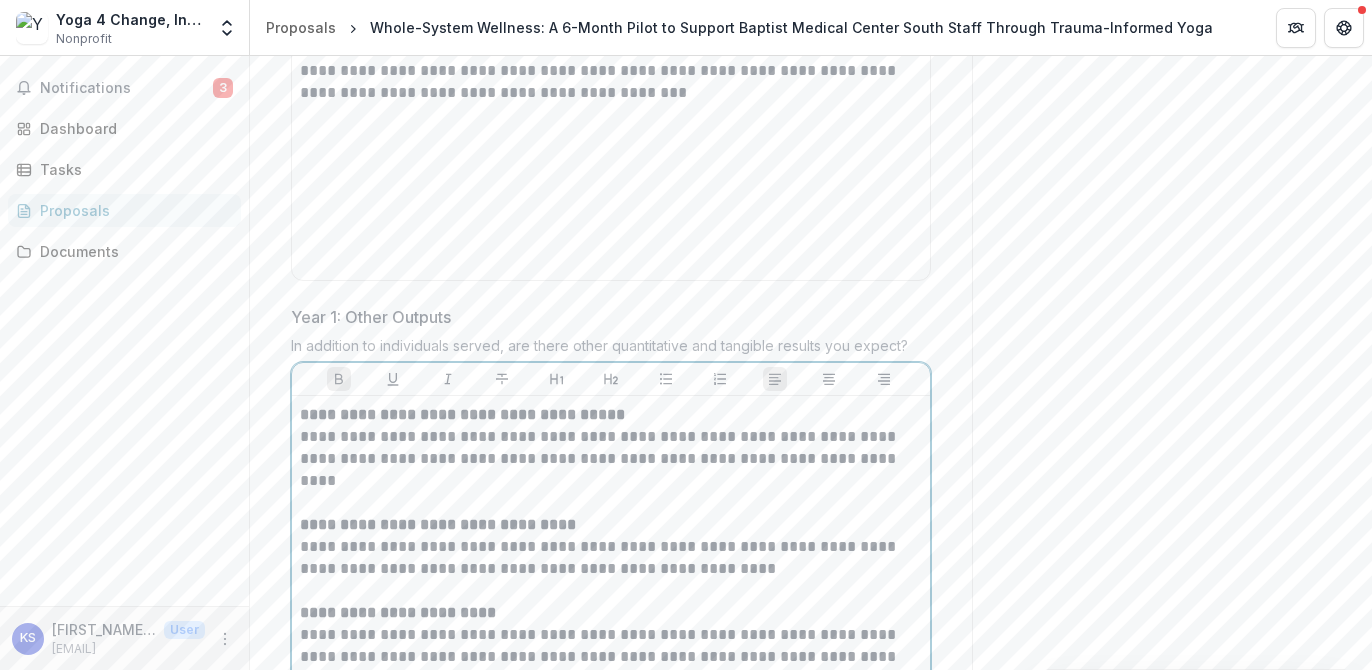 drag, startPoint x: 430, startPoint y: 487, endPoint x: 431, endPoint y: 454, distance: 33.01515 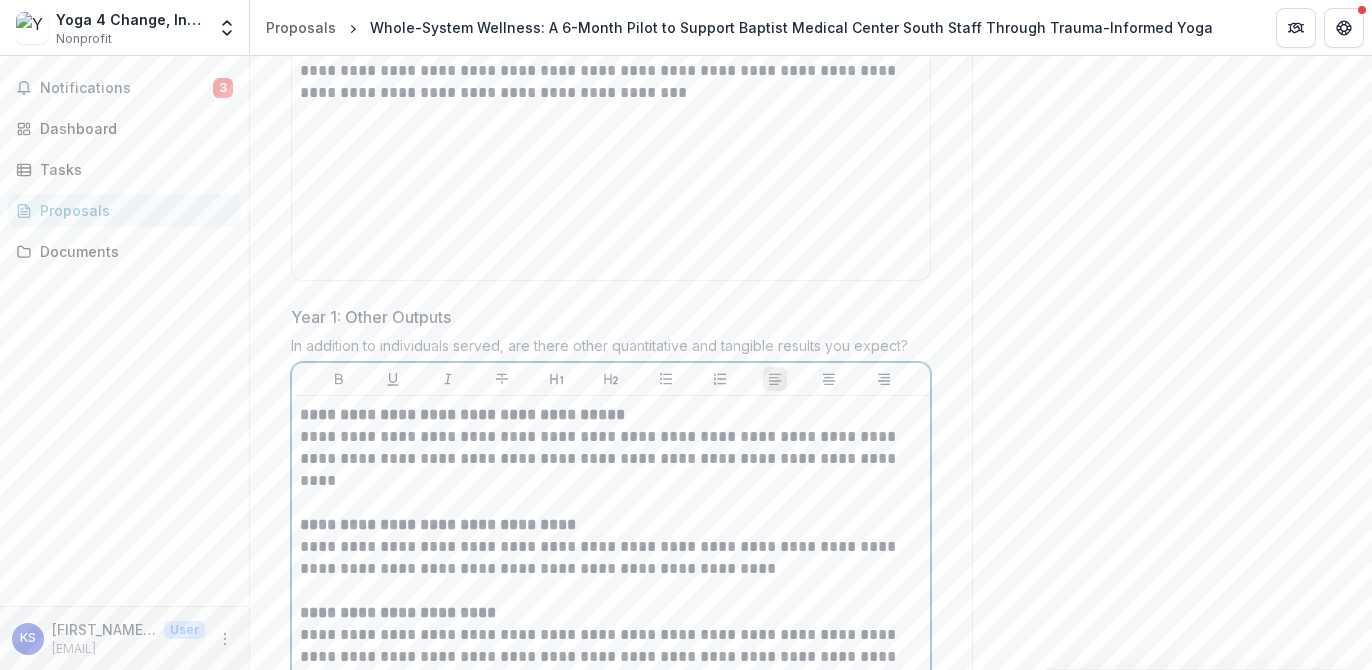 type 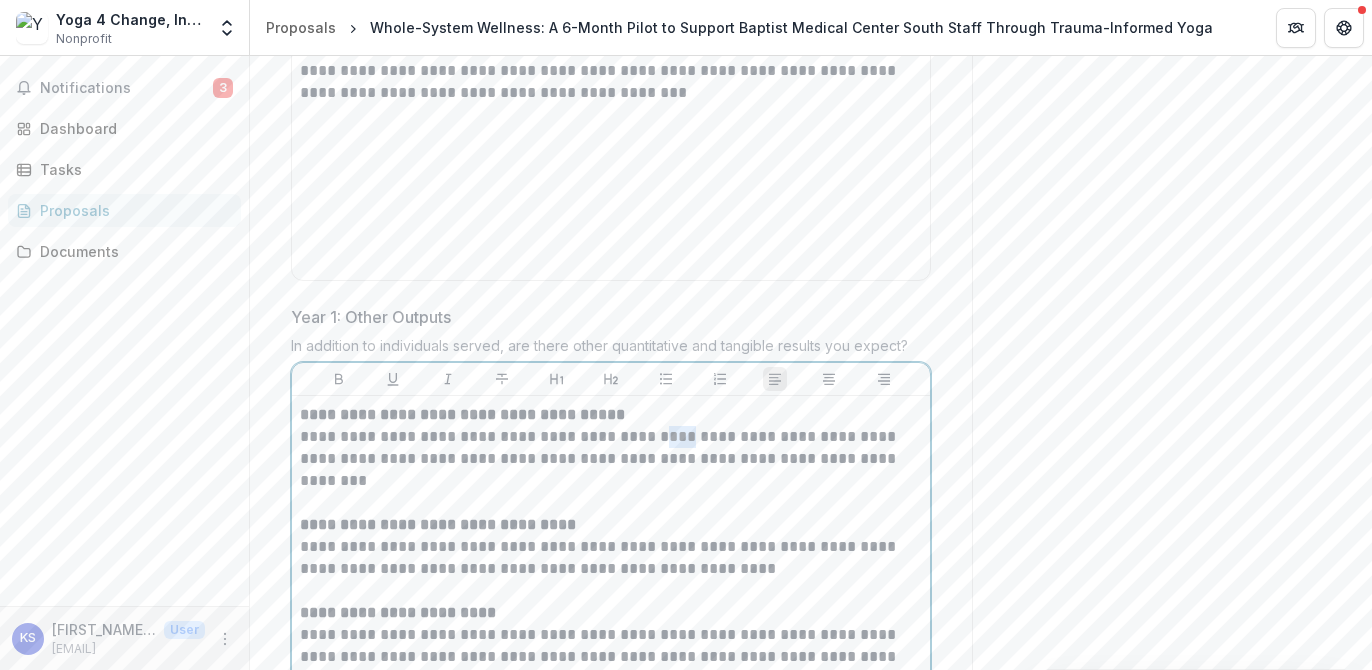drag, startPoint x: 679, startPoint y: 486, endPoint x: 653, endPoint y: 487, distance: 26.019224 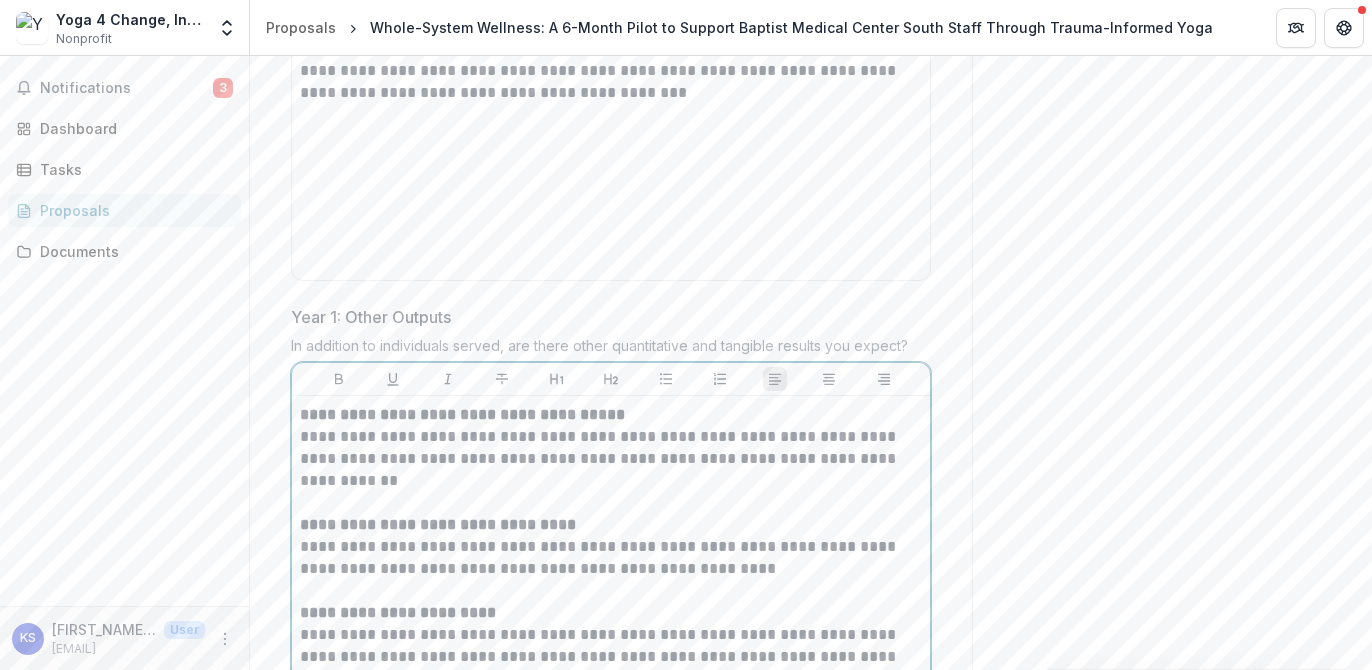 click on "**********" at bounding box center (611, 448) 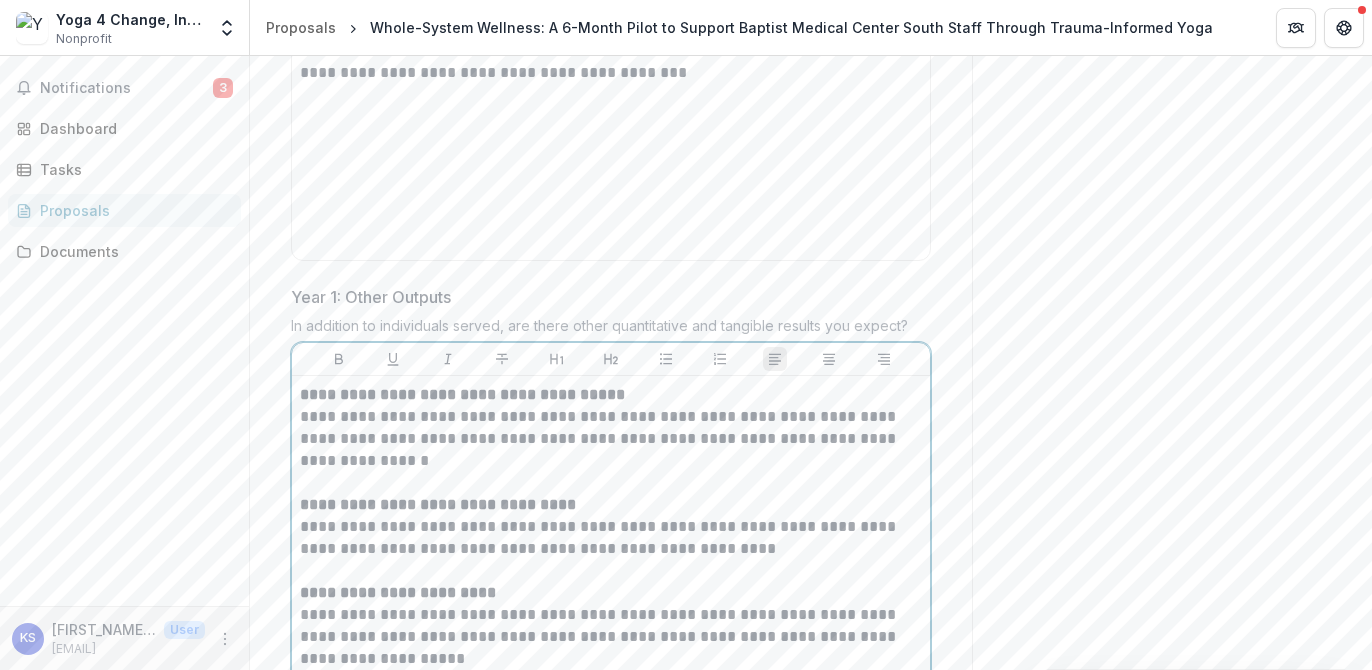 scroll, scrollTop: 8875, scrollLeft: 0, axis: vertical 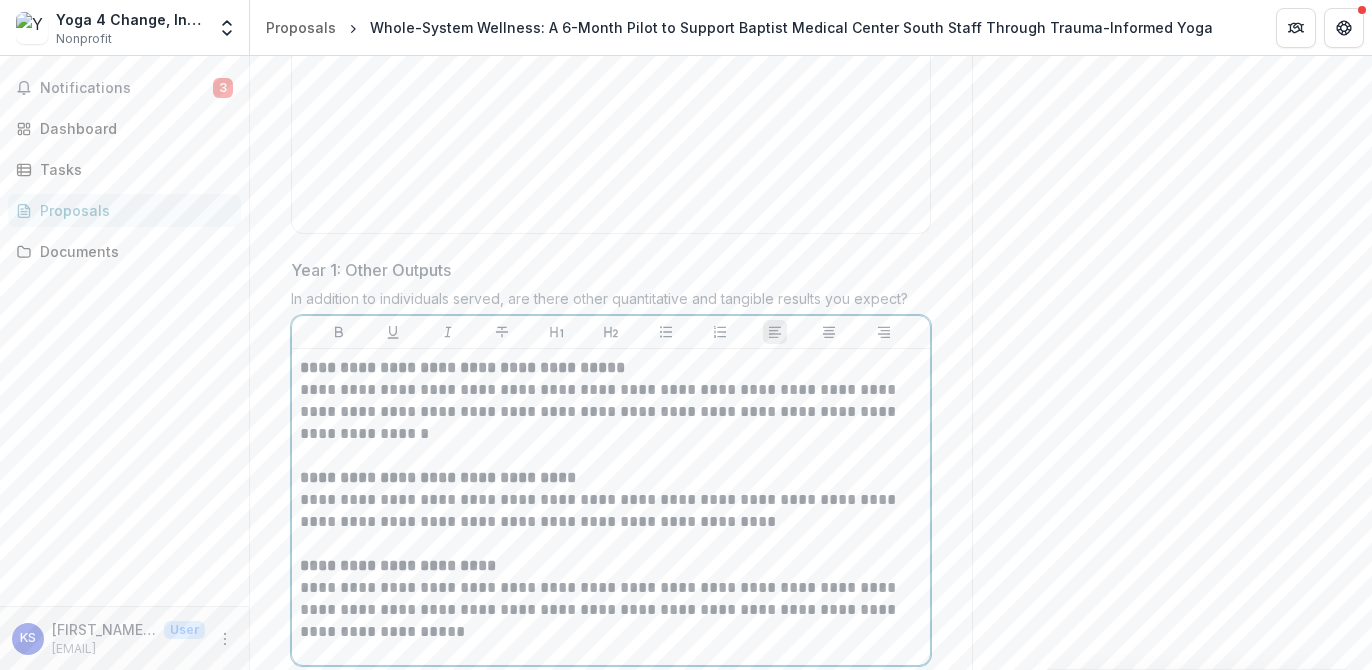 click on "**********" at bounding box center [611, 500] 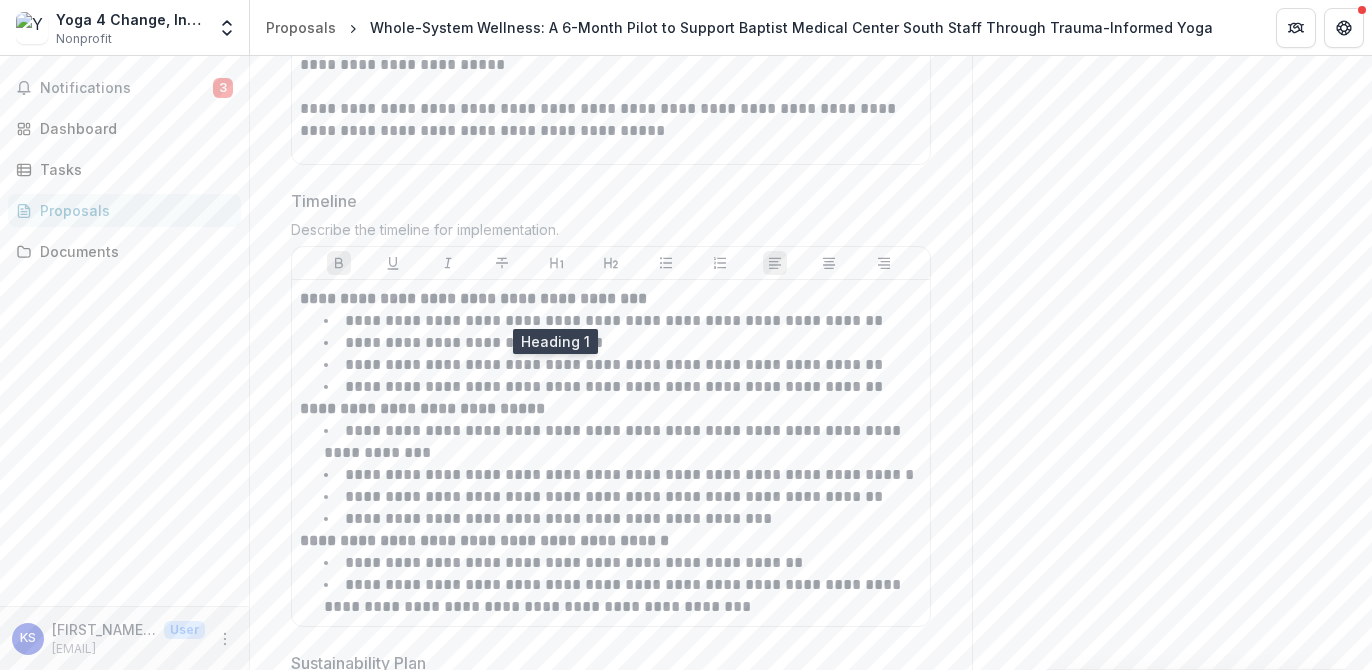 scroll, scrollTop: 14520, scrollLeft: 0, axis: vertical 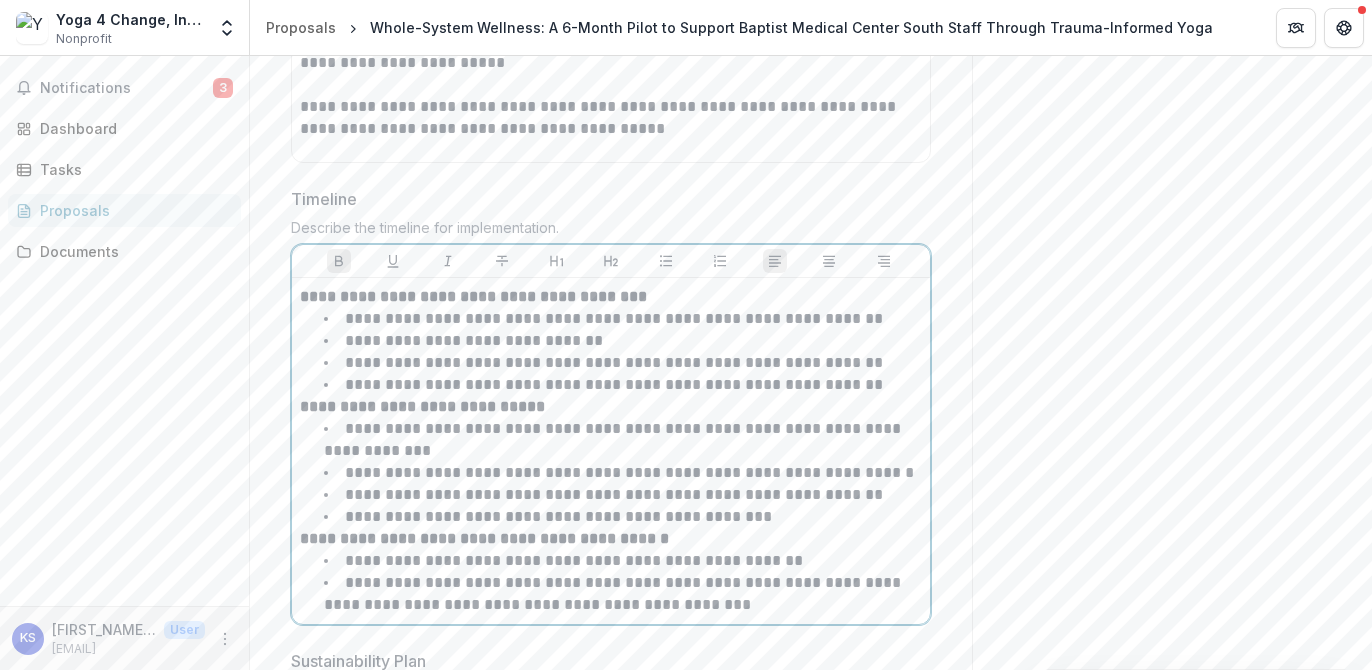 click on "**********" at bounding box center (422, 406) 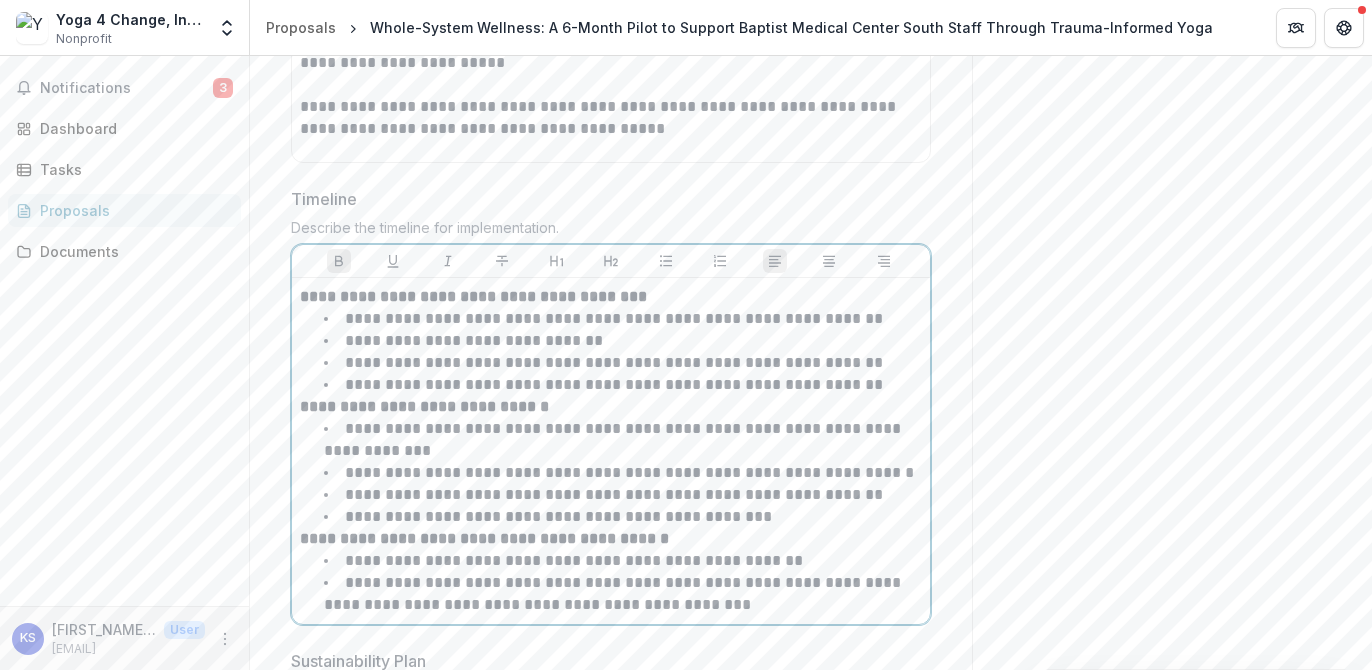 click on "**********" at bounding box center [614, 439] 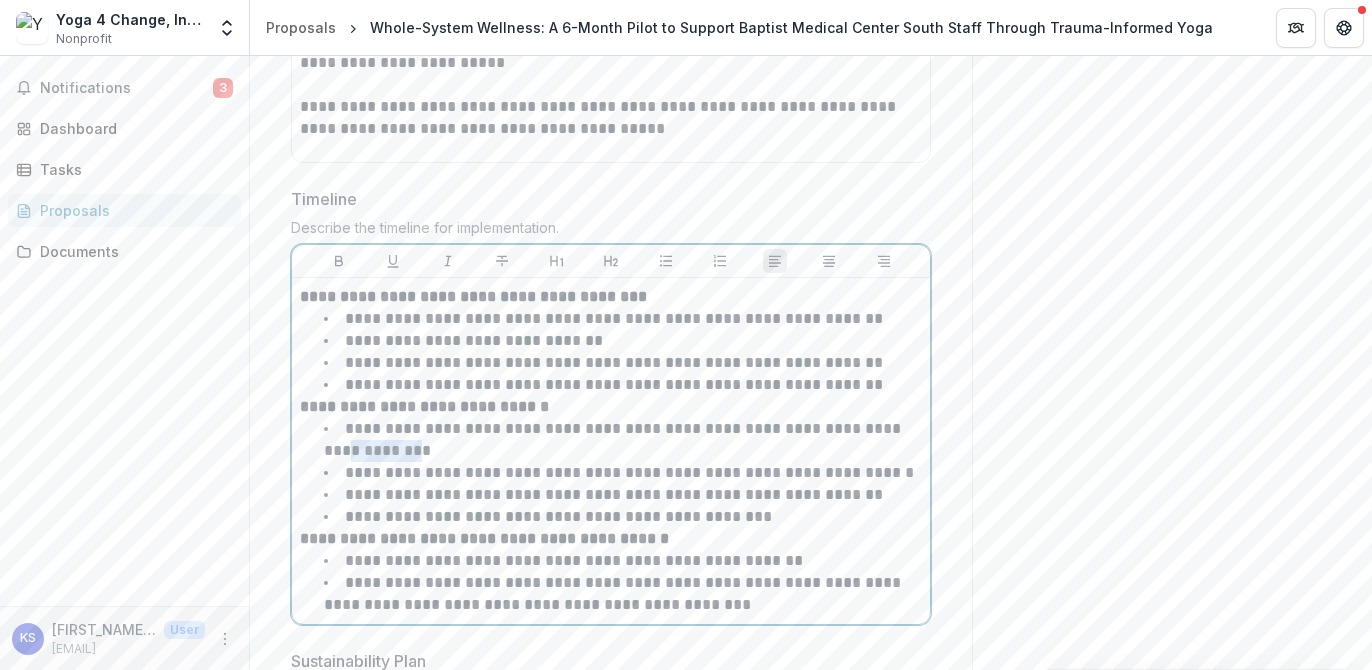 drag, startPoint x: 401, startPoint y: 499, endPoint x: 316, endPoint y: 503, distance: 85.09406 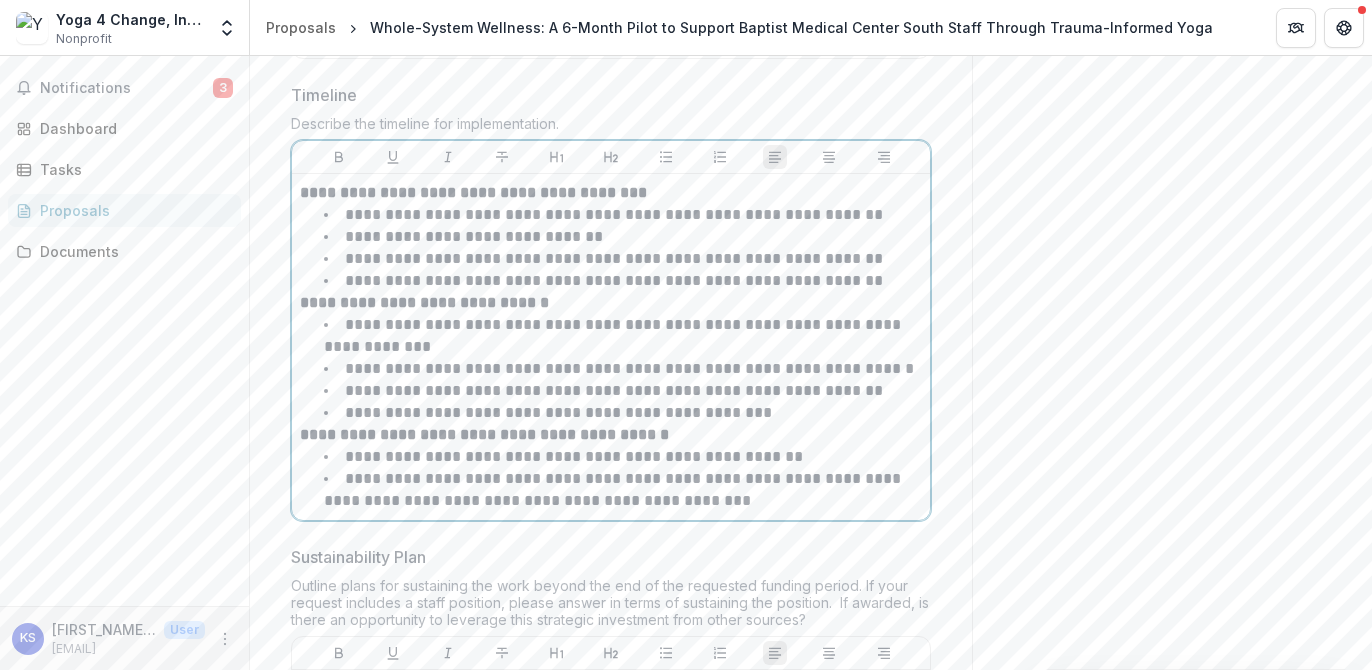 scroll, scrollTop: 14625, scrollLeft: 0, axis: vertical 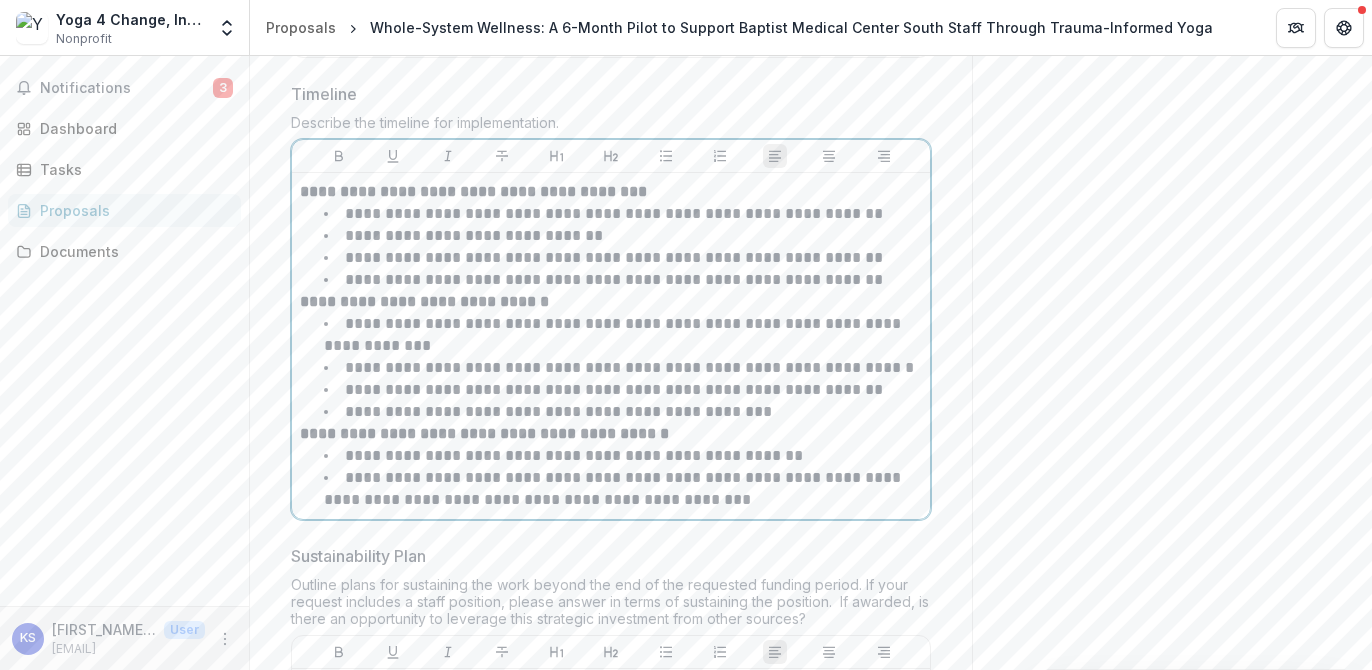 click on "**********" at bounding box center [484, 433] 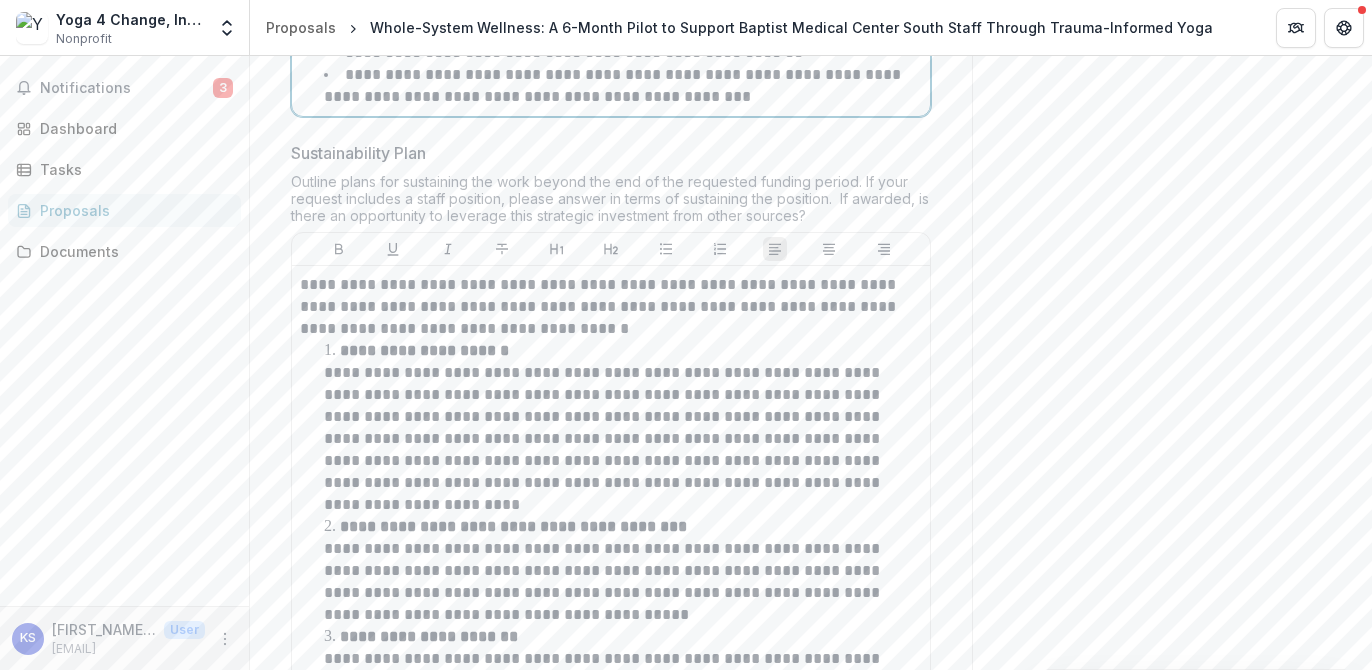 scroll, scrollTop: 15031, scrollLeft: 0, axis: vertical 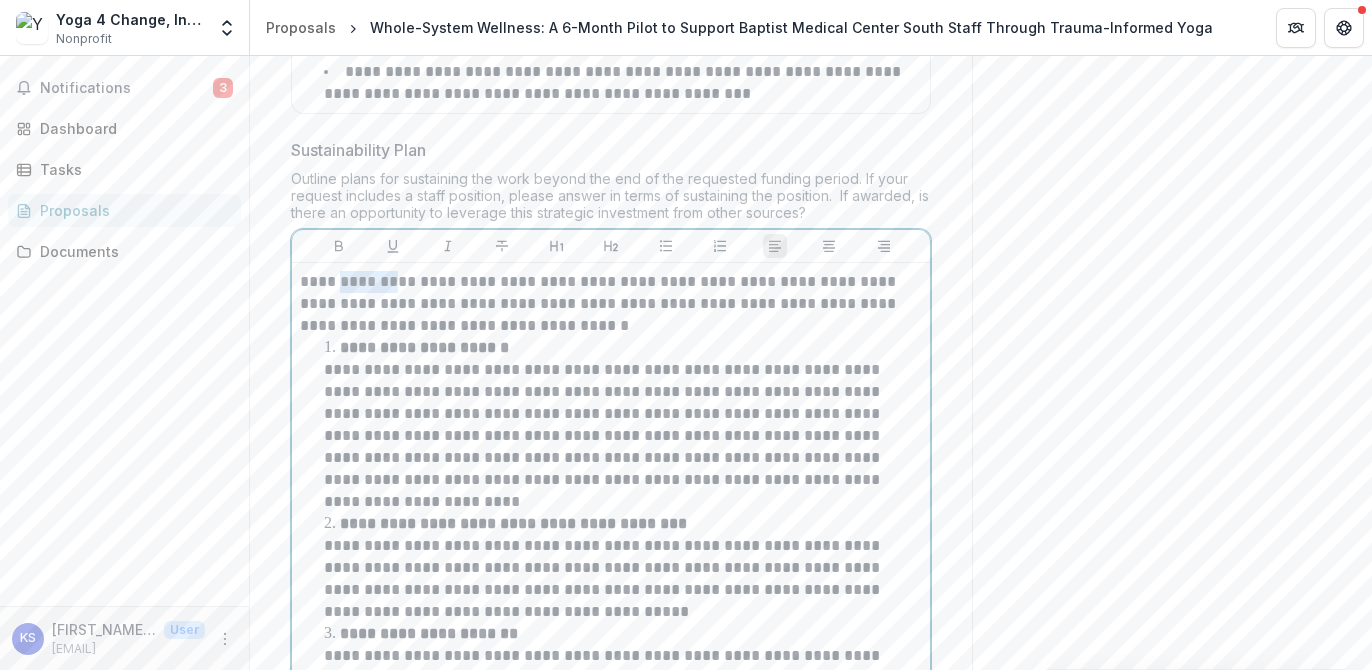 drag, startPoint x: 397, startPoint y: 332, endPoint x: 333, endPoint y: 329, distance: 64.070274 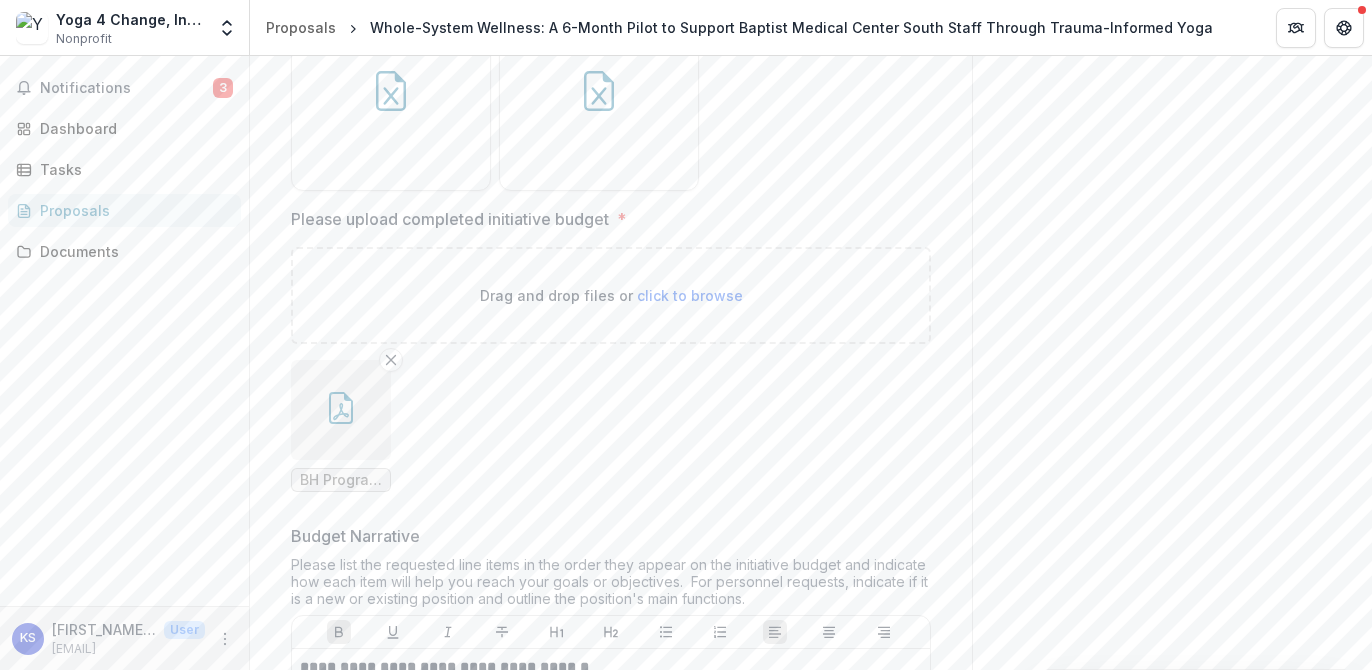 scroll, scrollTop: 16208, scrollLeft: 0, axis: vertical 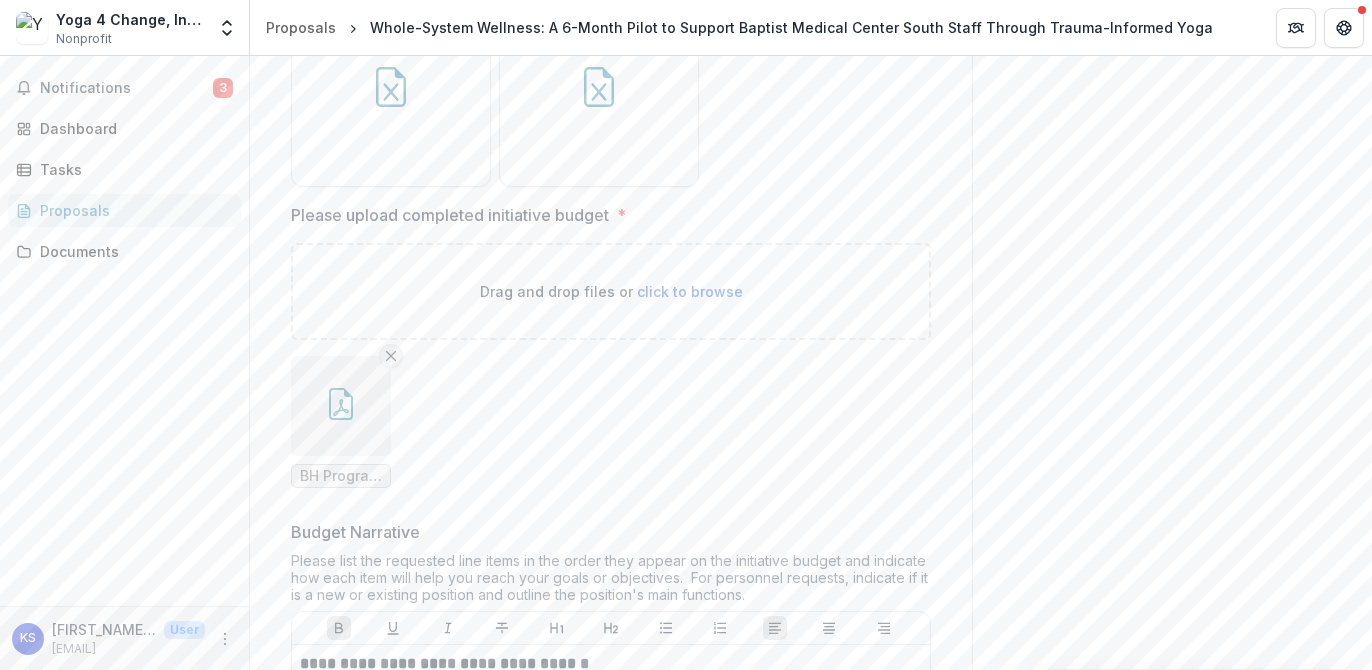click 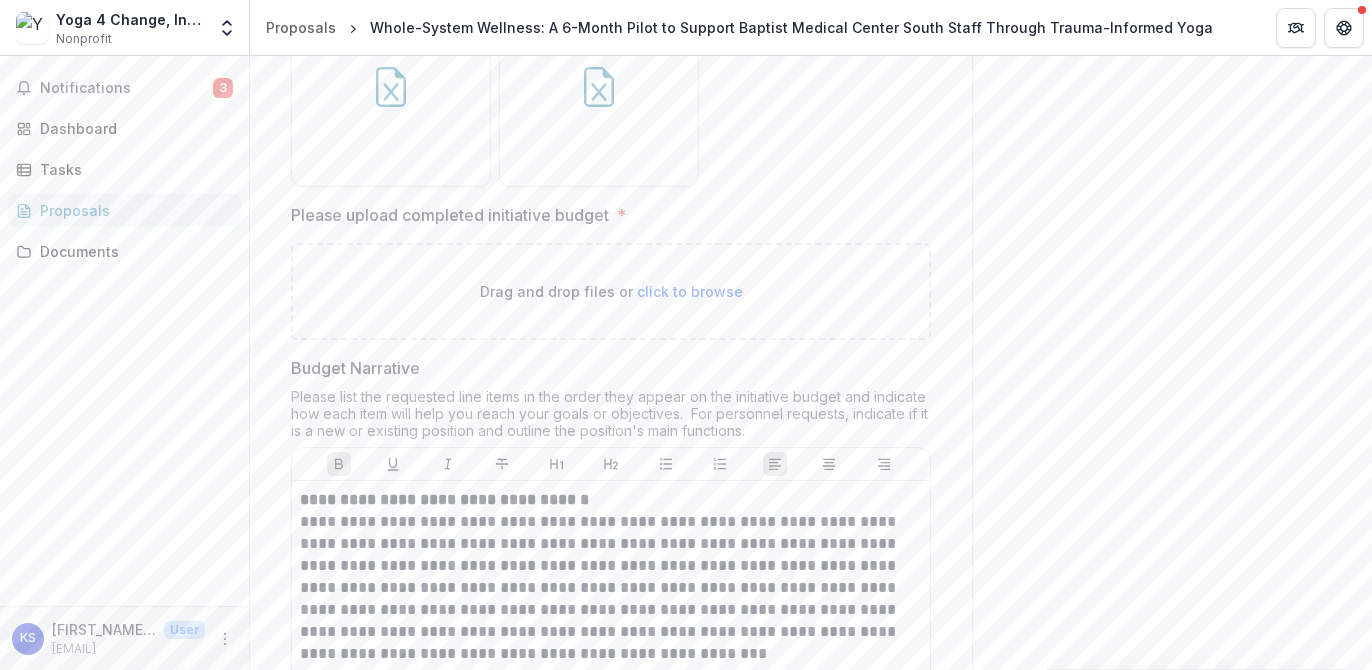 click on "click to browse" at bounding box center (690, 291) 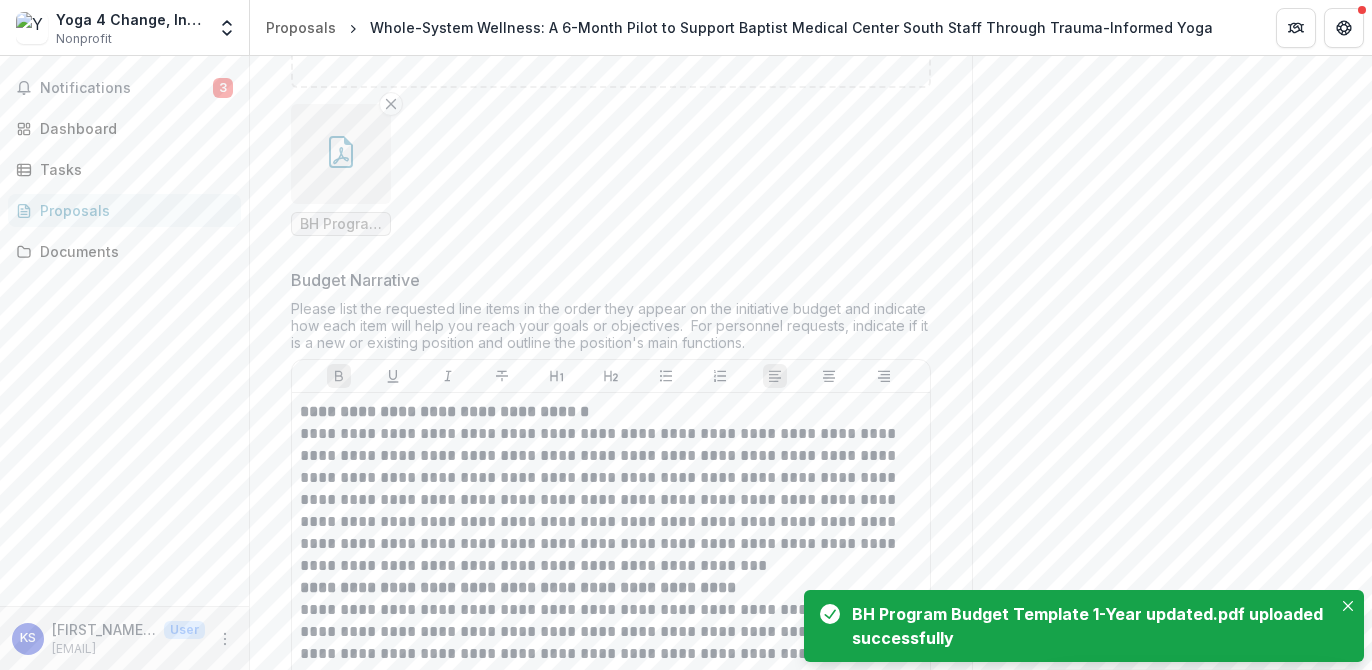 scroll, scrollTop: 16481, scrollLeft: 0, axis: vertical 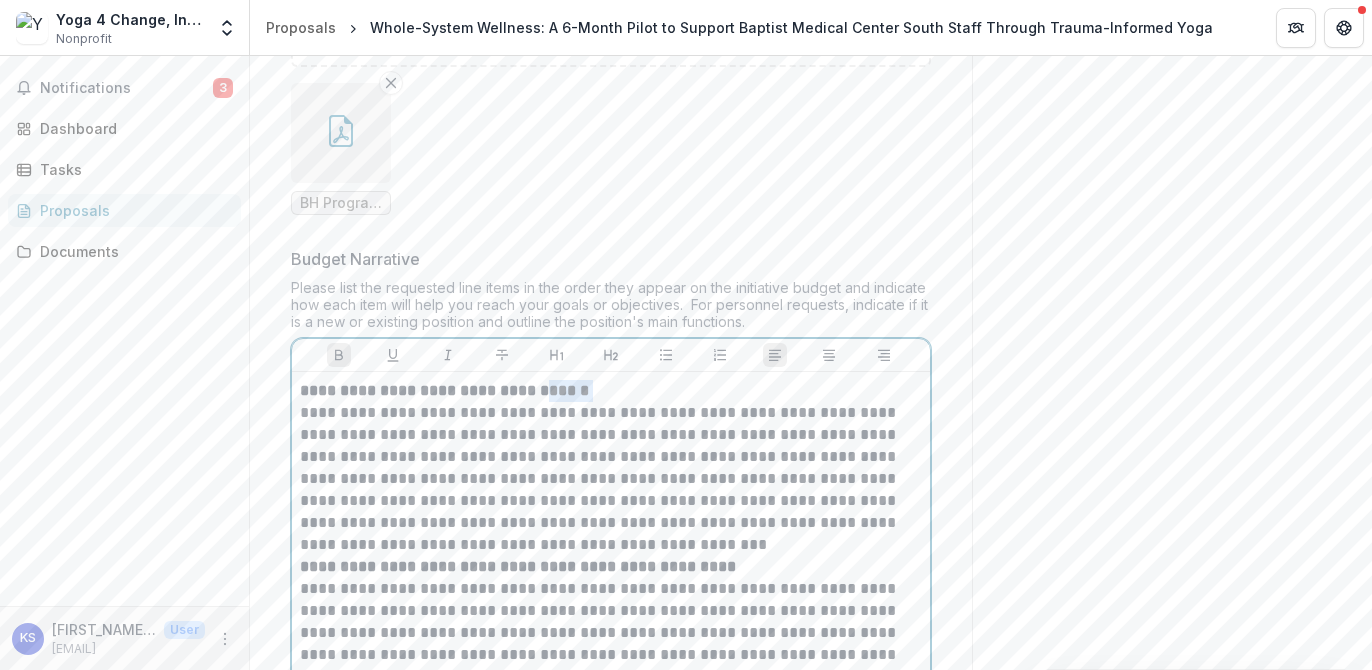 drag, startPoint x: 619, startPoint y: 418, endPoint x: 565, endPoint y: 418, distance: 54 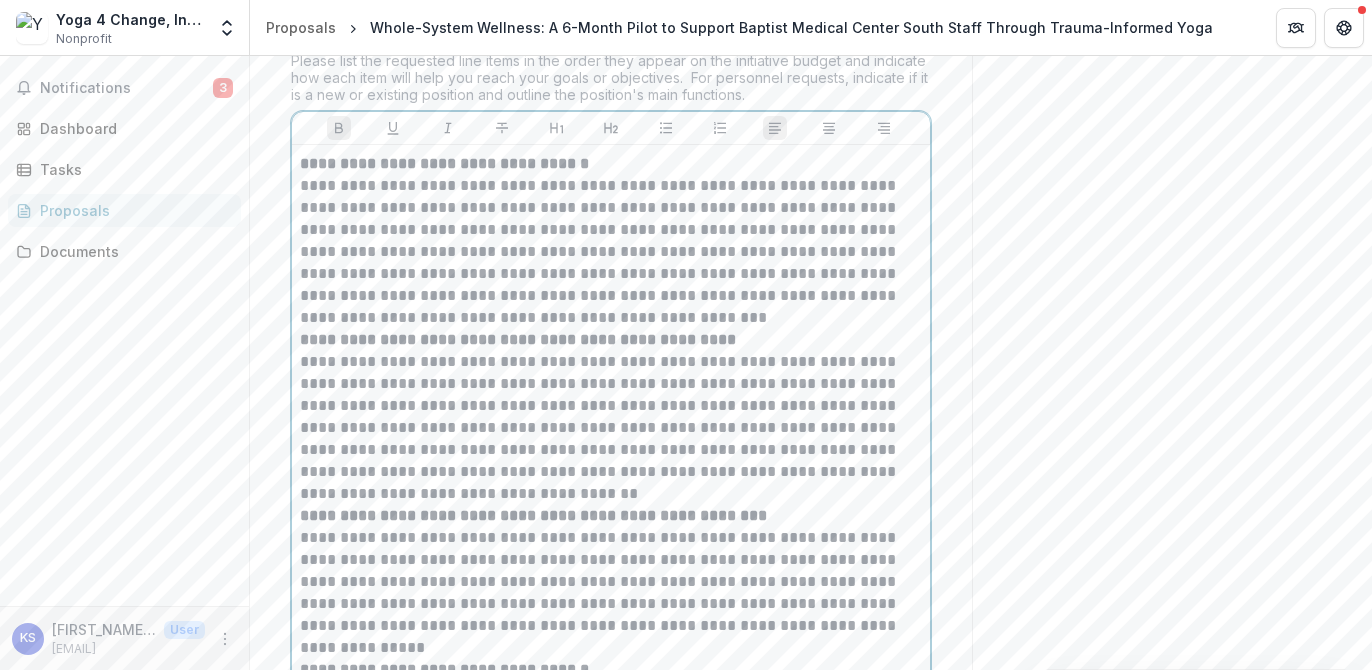 scroll, scrollTop: 16715, scrollLeft: 0, axis: vertical 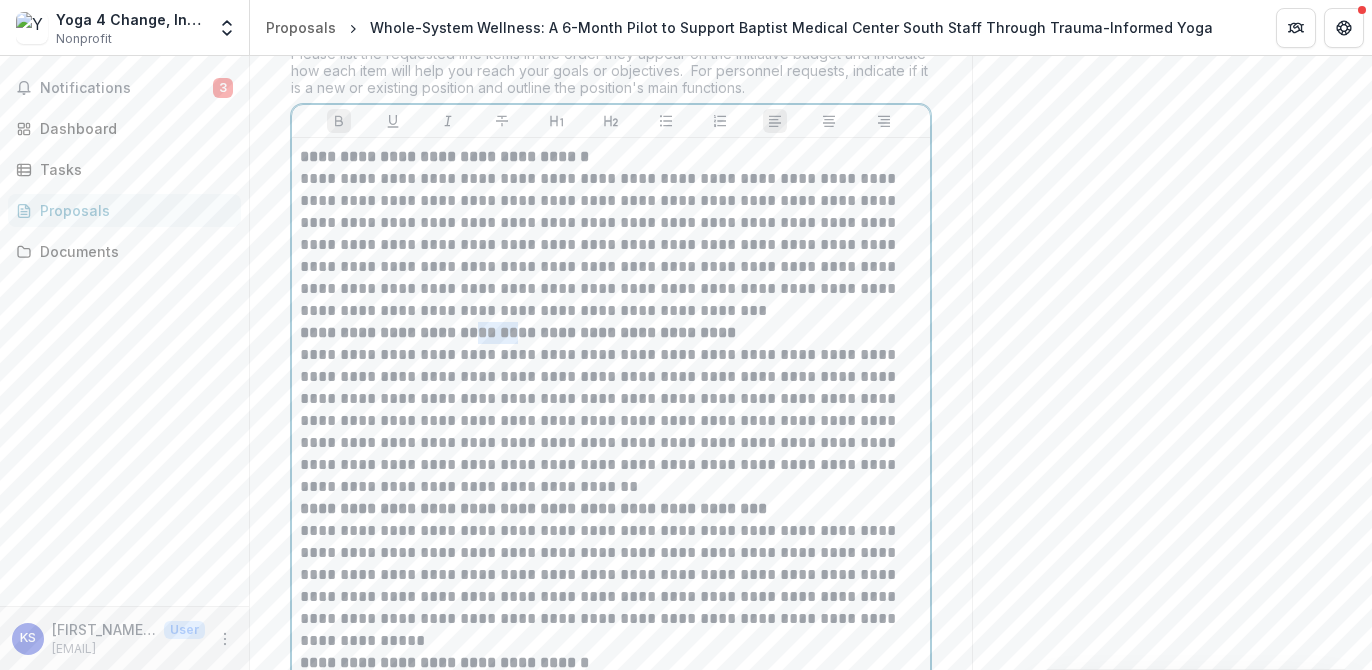 drag, startPoint x: 517, startPoint y: 358, endPoint x: 478, endPoint y: 357, distance: 39.012817 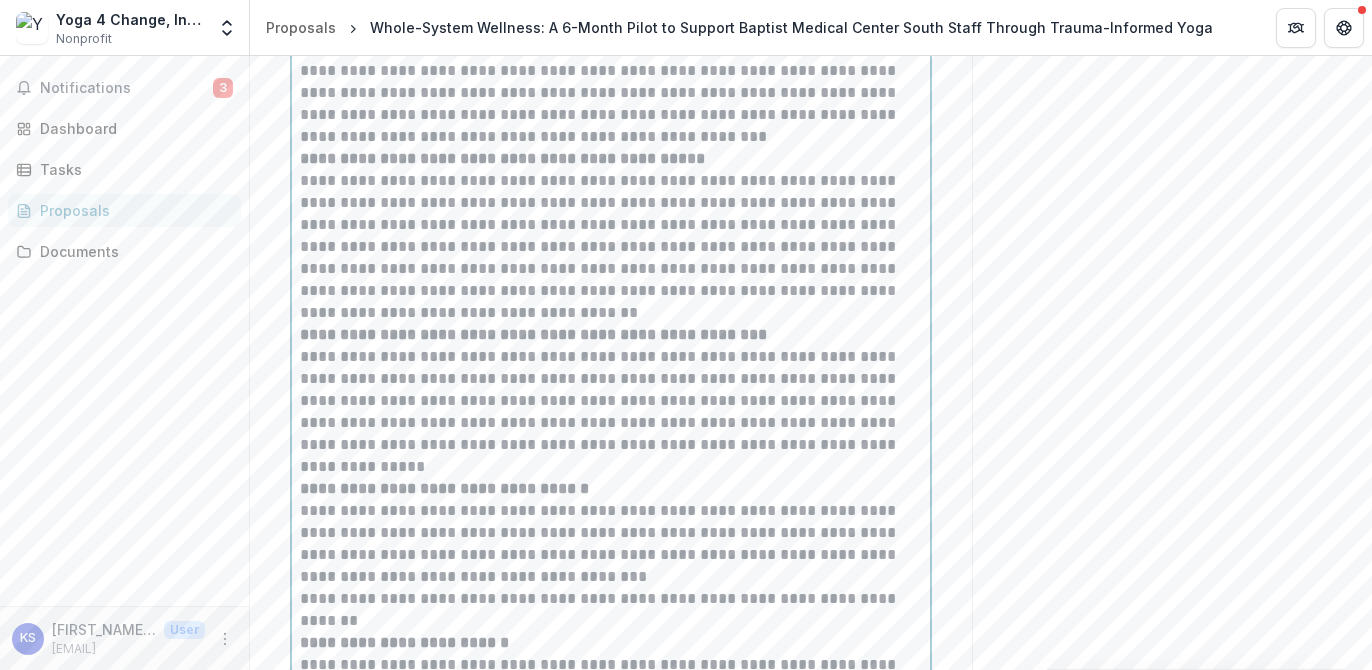 scroll, scrollTop: 16901, scrollLeft: 0, axis: vertical 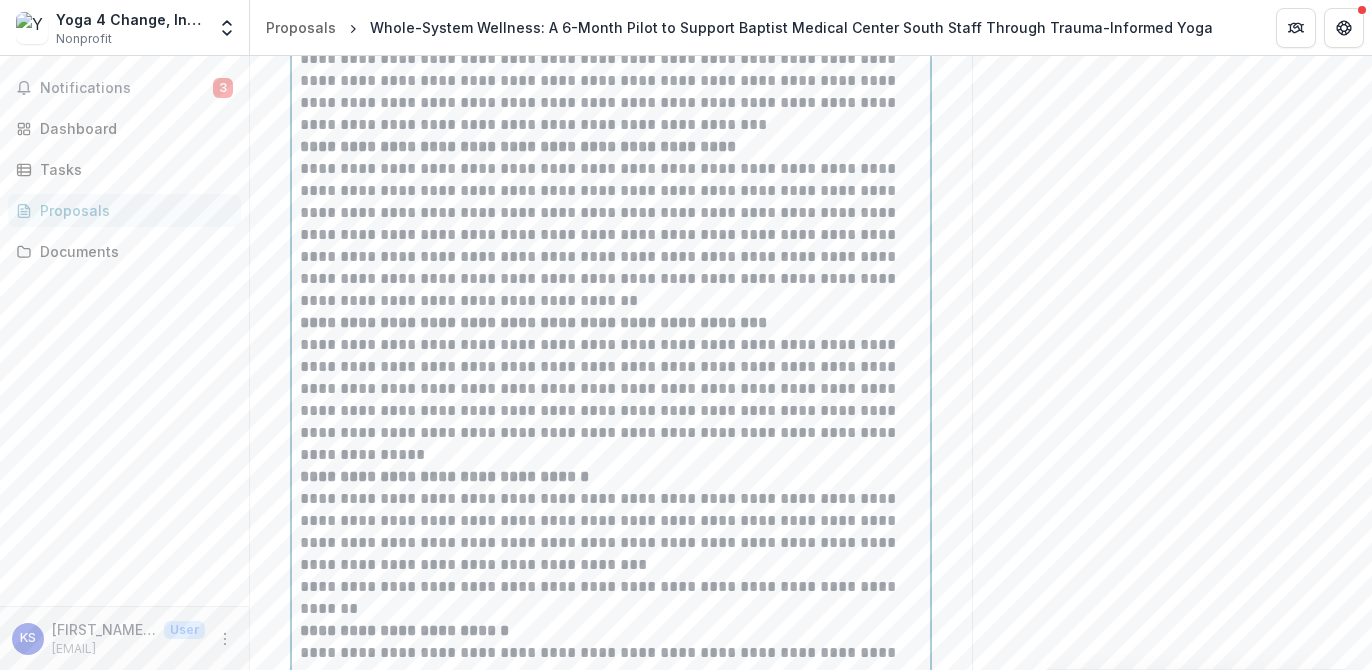 click on "**********" at bounding box center (518, 146) 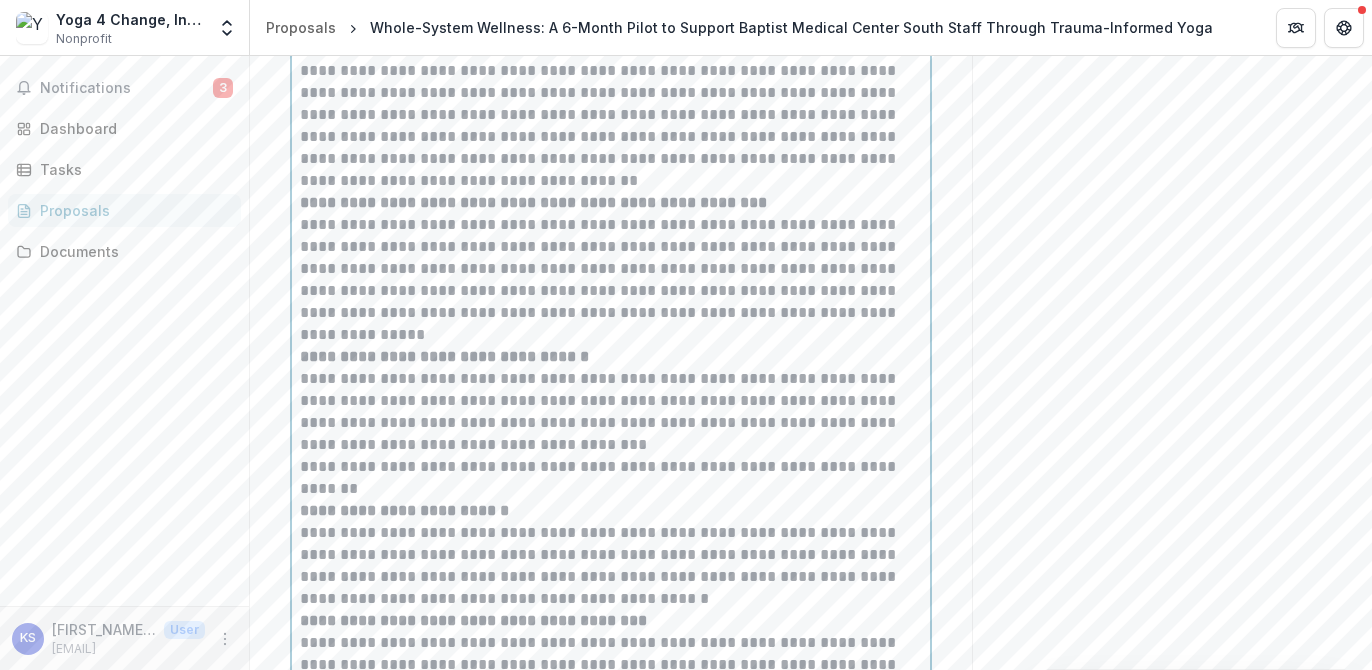 scroll, scrollTop: 17025, scrollLeft: 0, axis: vertical 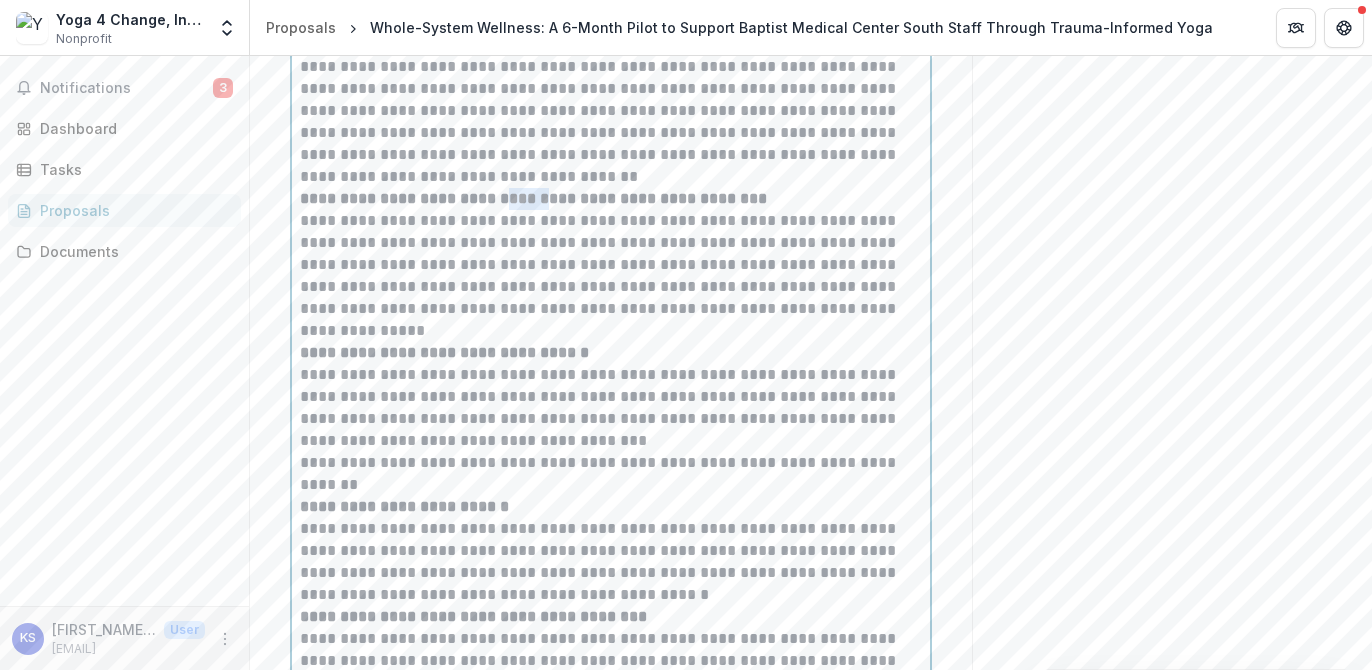 drag, startPoint x: 542, startPoint y: 226, endPoint x: 500, endPoint y: 225, distance: 42.0119 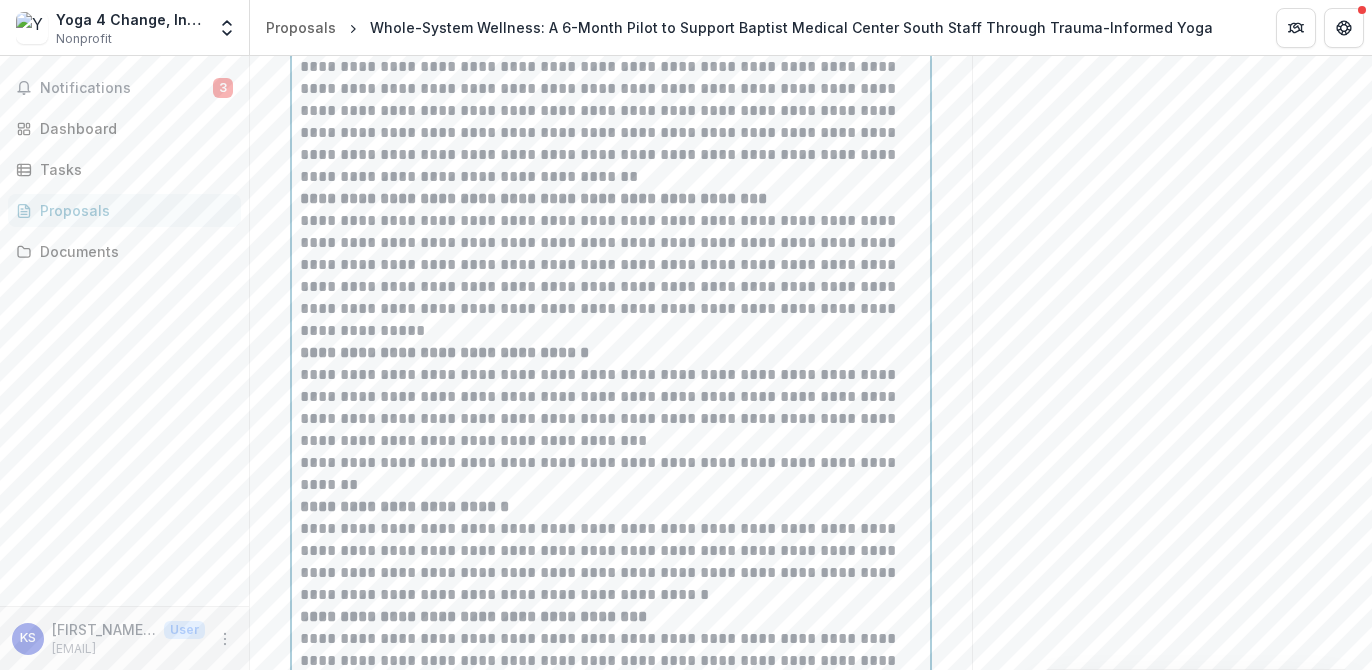click on "**********" at bounding box center (611, 265) 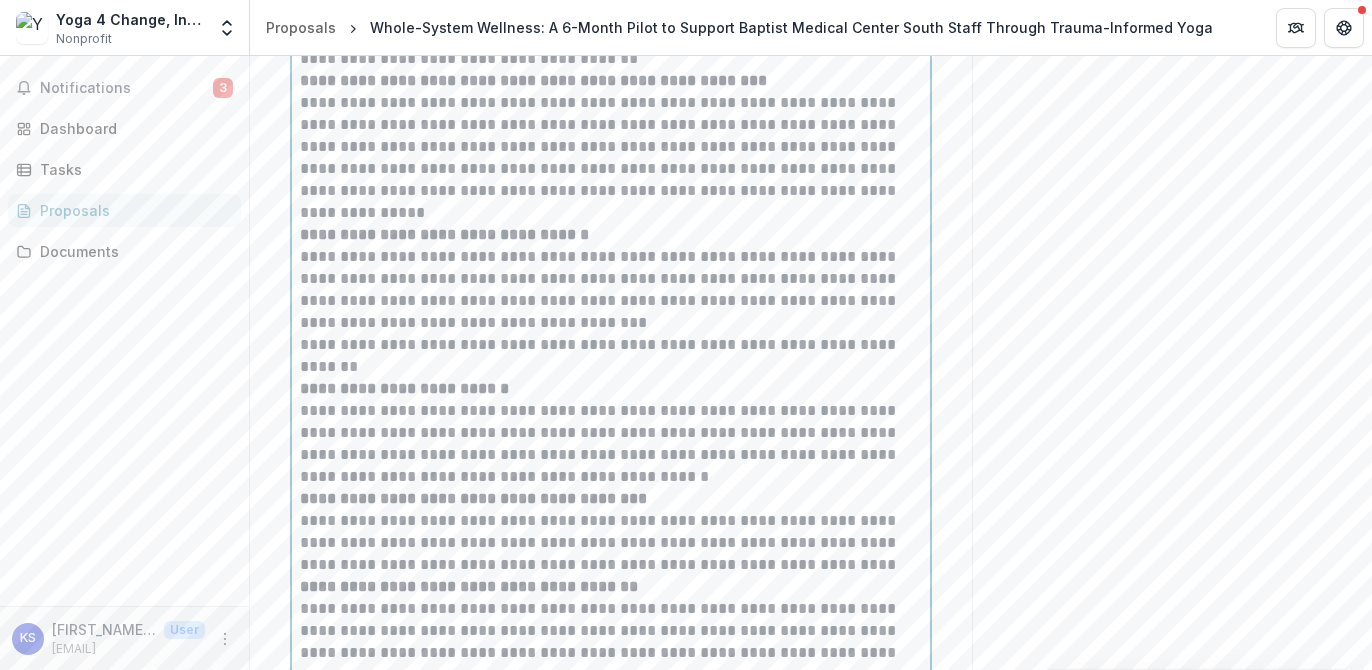 scroll, scrollTop: 17125, scrollLeft: 0, axis: vertical 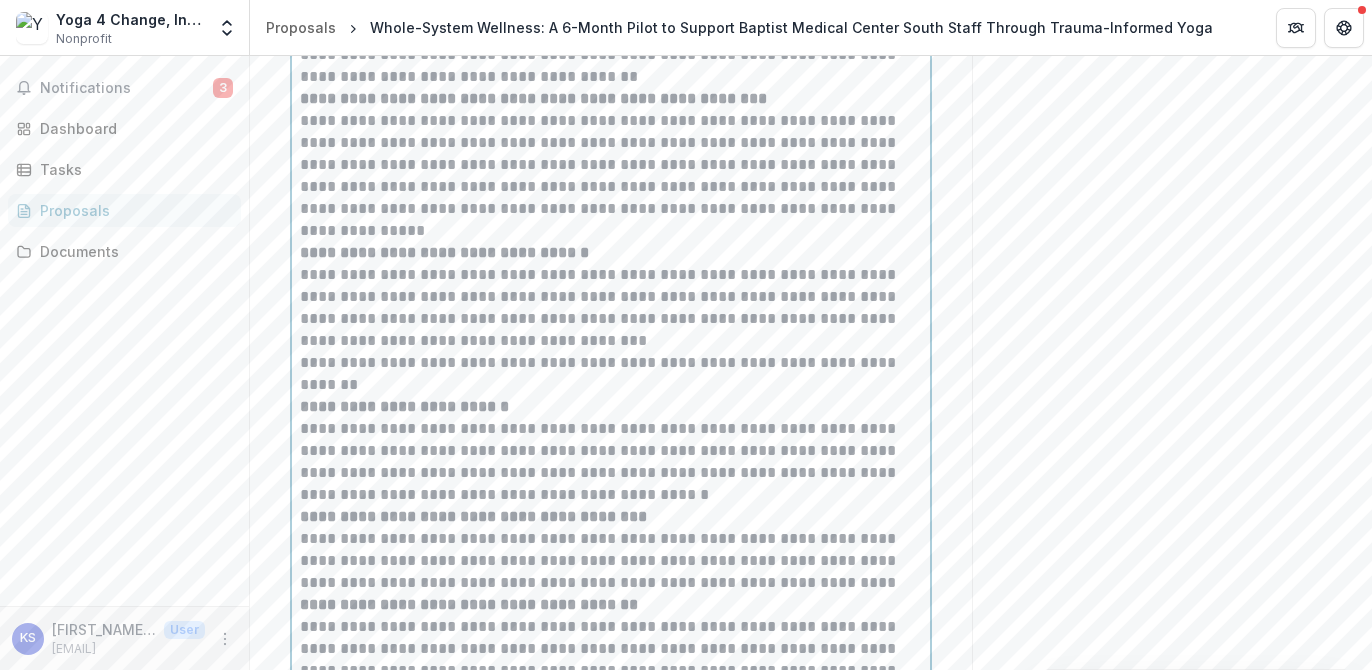 click on "**********" at bounding box center [446, 252] 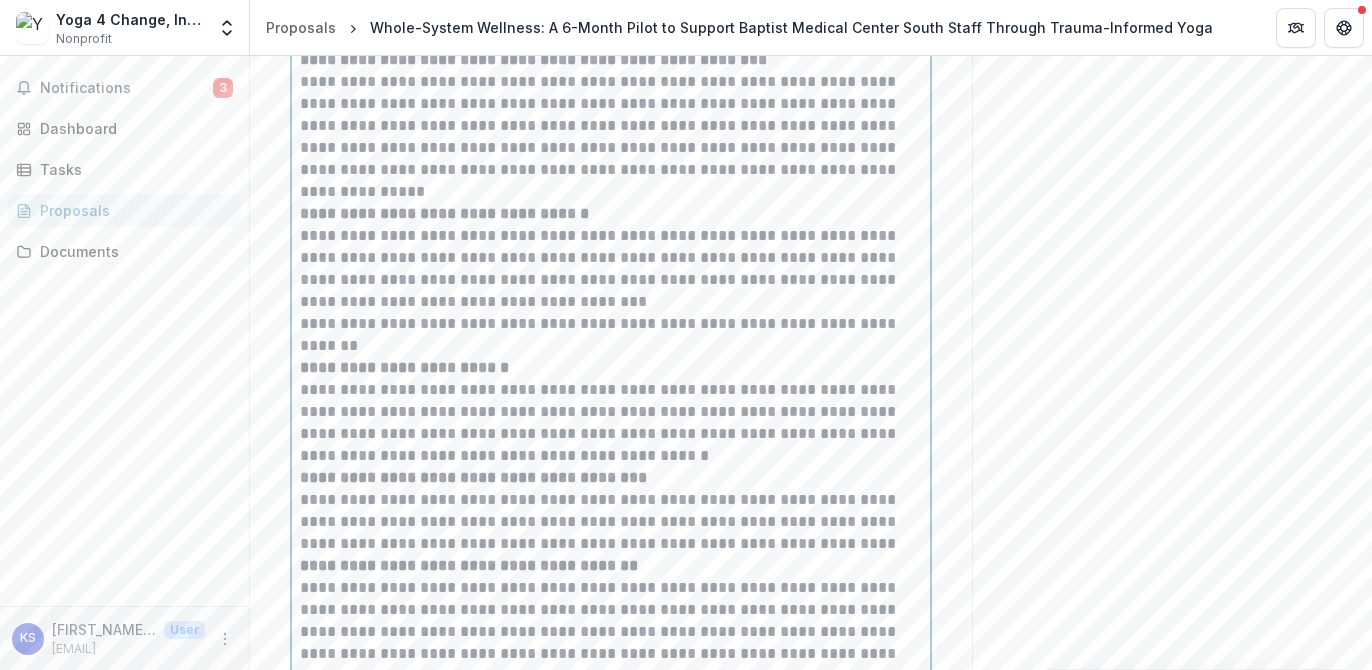 scroll, scrollTop: 17166, scrollLeft: 0, axis: vertical 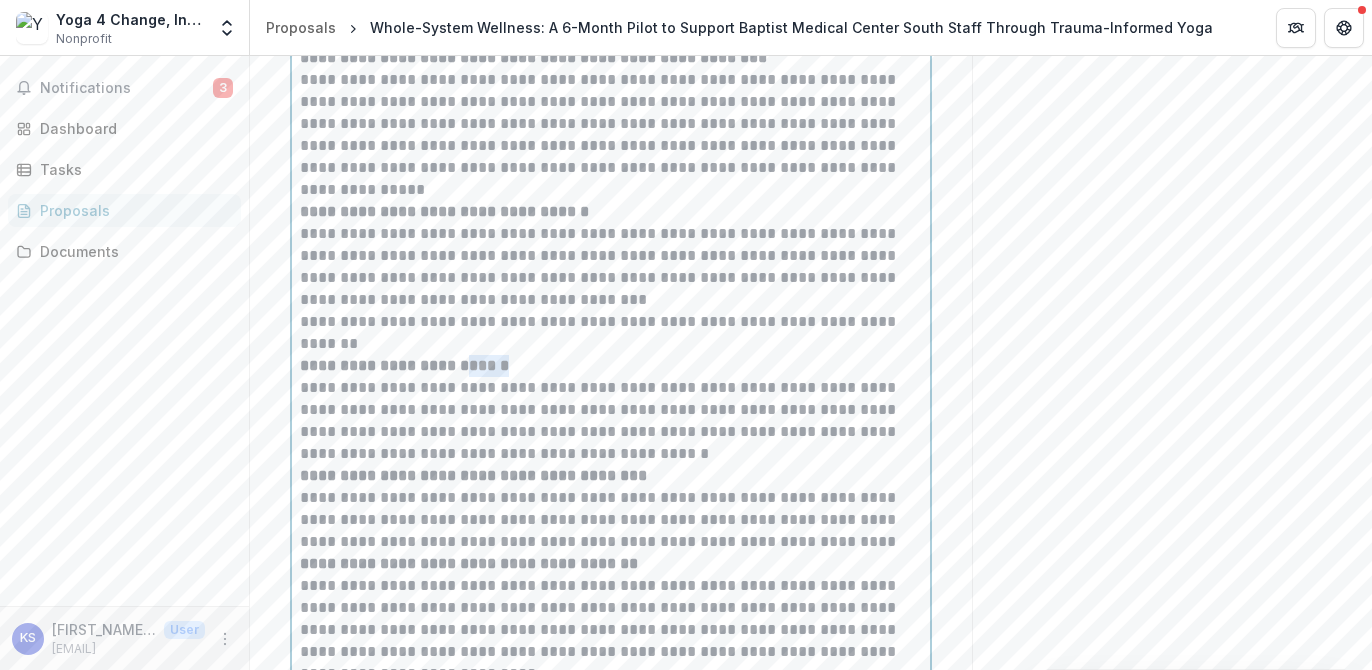 drag, startPoint x: 521, startPoint y: 394, endPoint x: 478, endPoint y: 392, distance: 43.046486 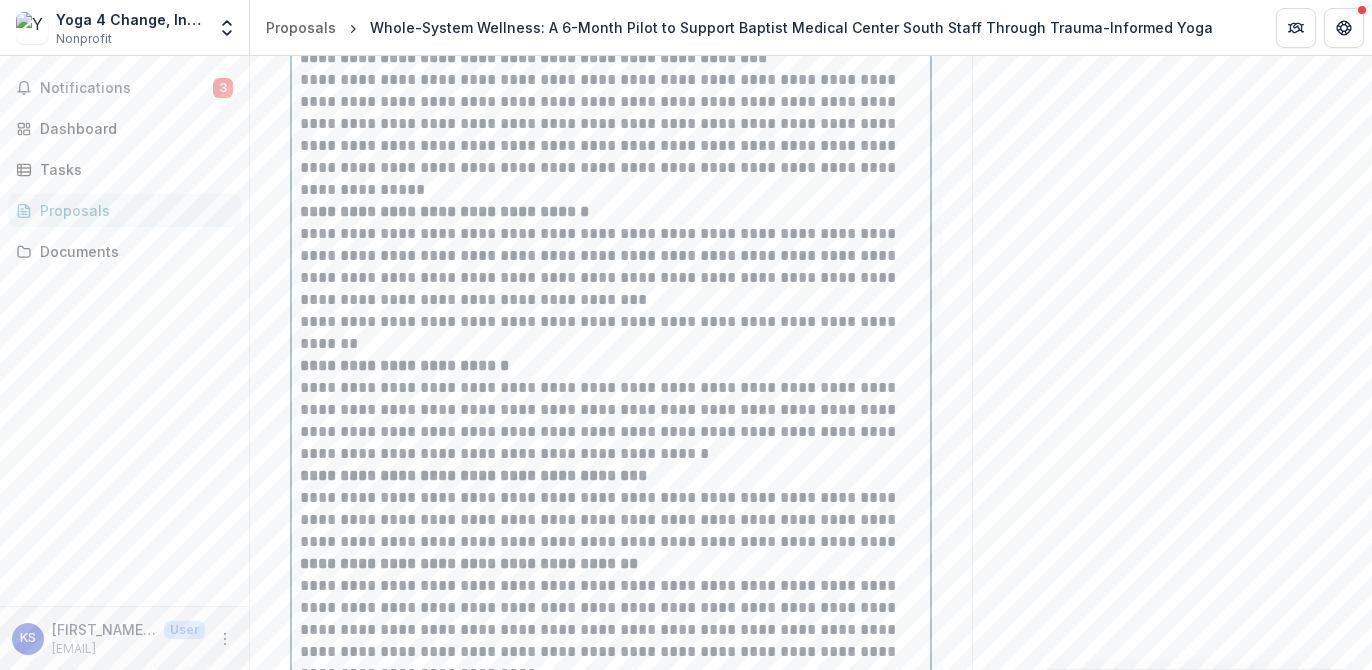 click on "**********" at bounding box center [611, 410] 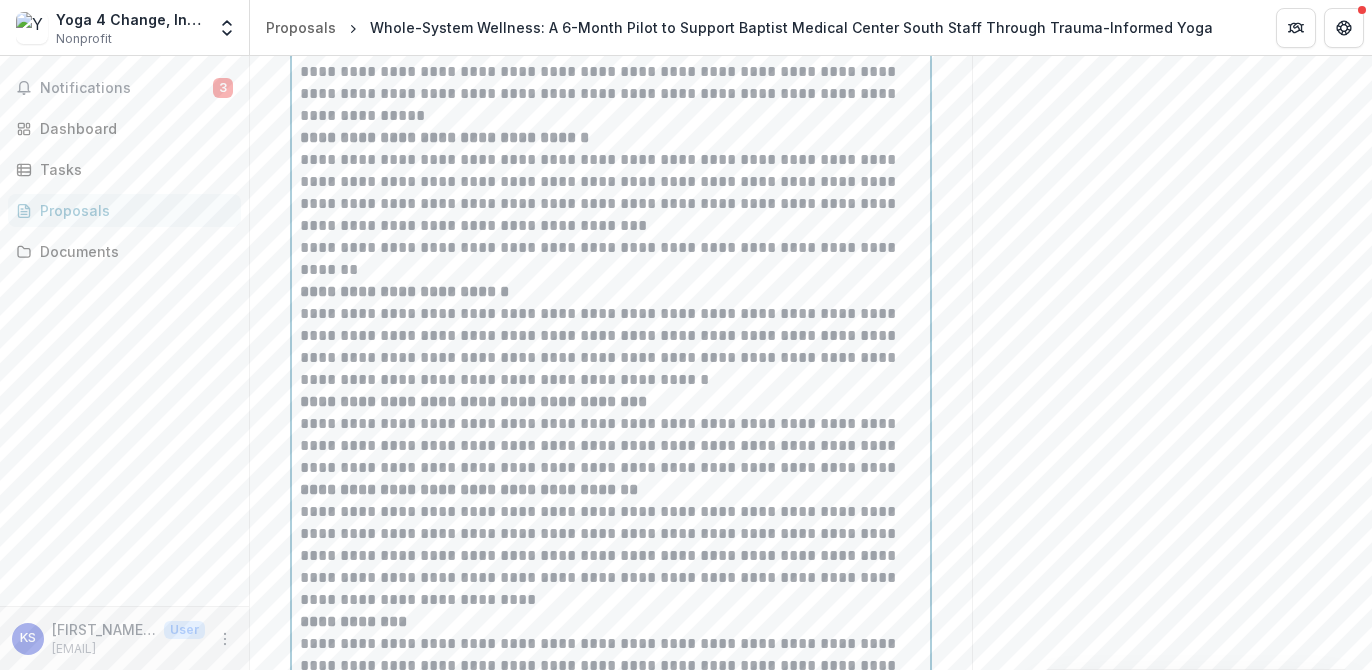 scroll, scrollTop: 17261, scrollLeft: 0, axis: vertical 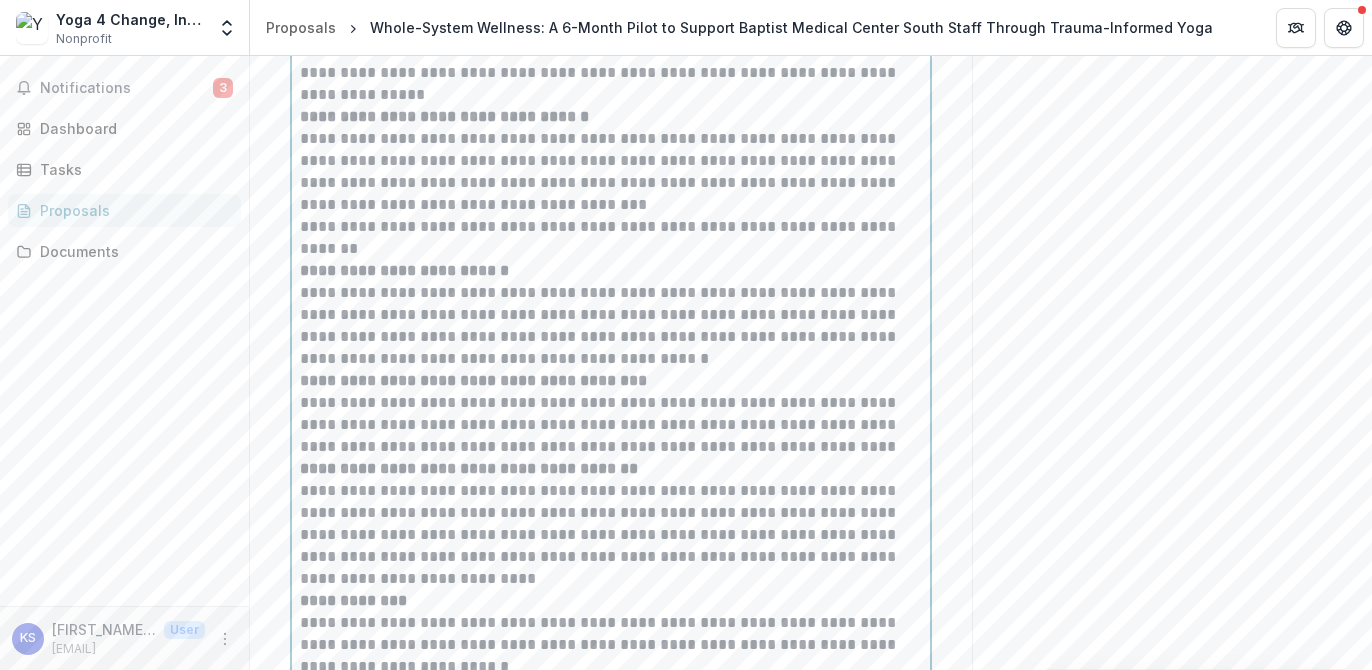 click on "**********" at bounding box center [469, 468] 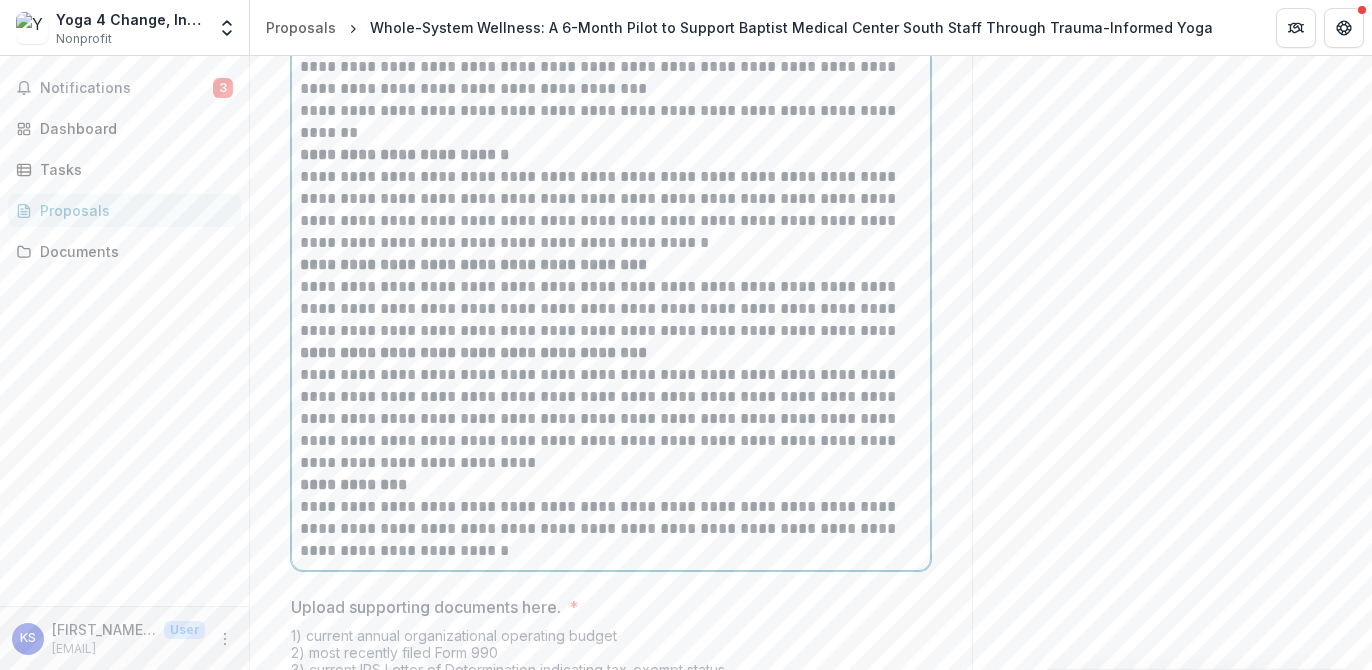 scroll, scrollTop: 17381, scrollLeft: 0, axis: vertical 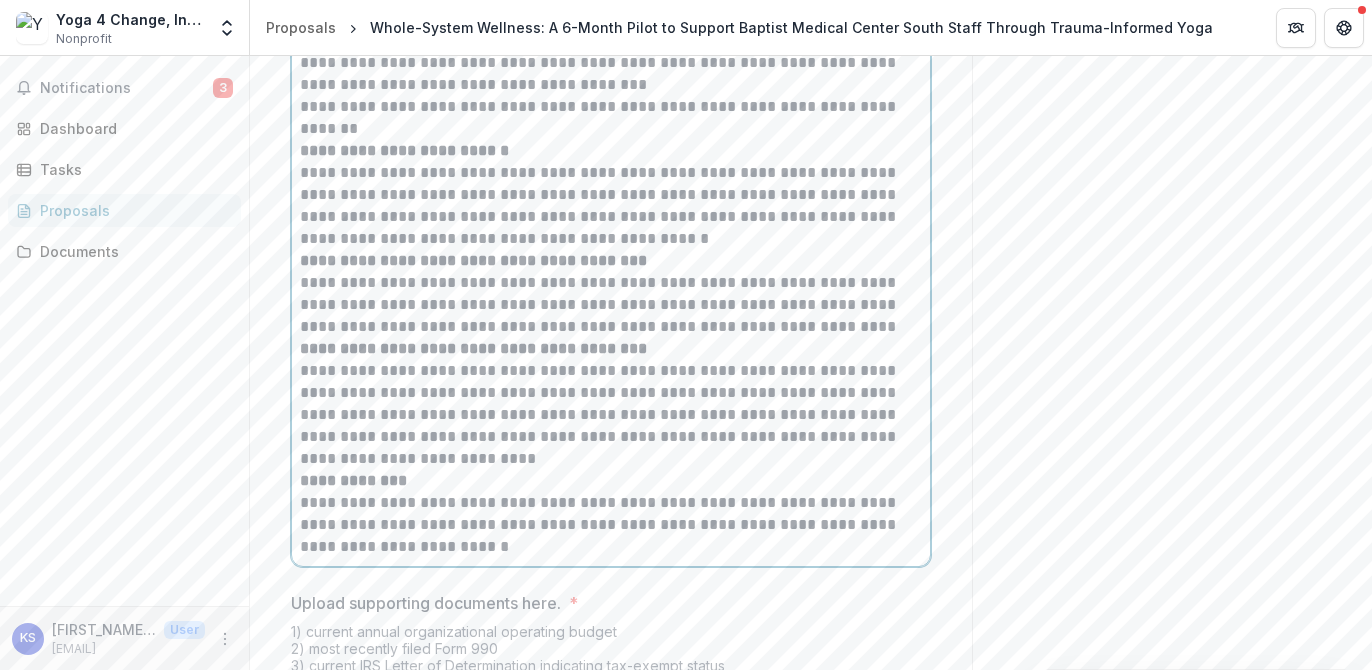 click on "**********" at bounding box center (353, 480) 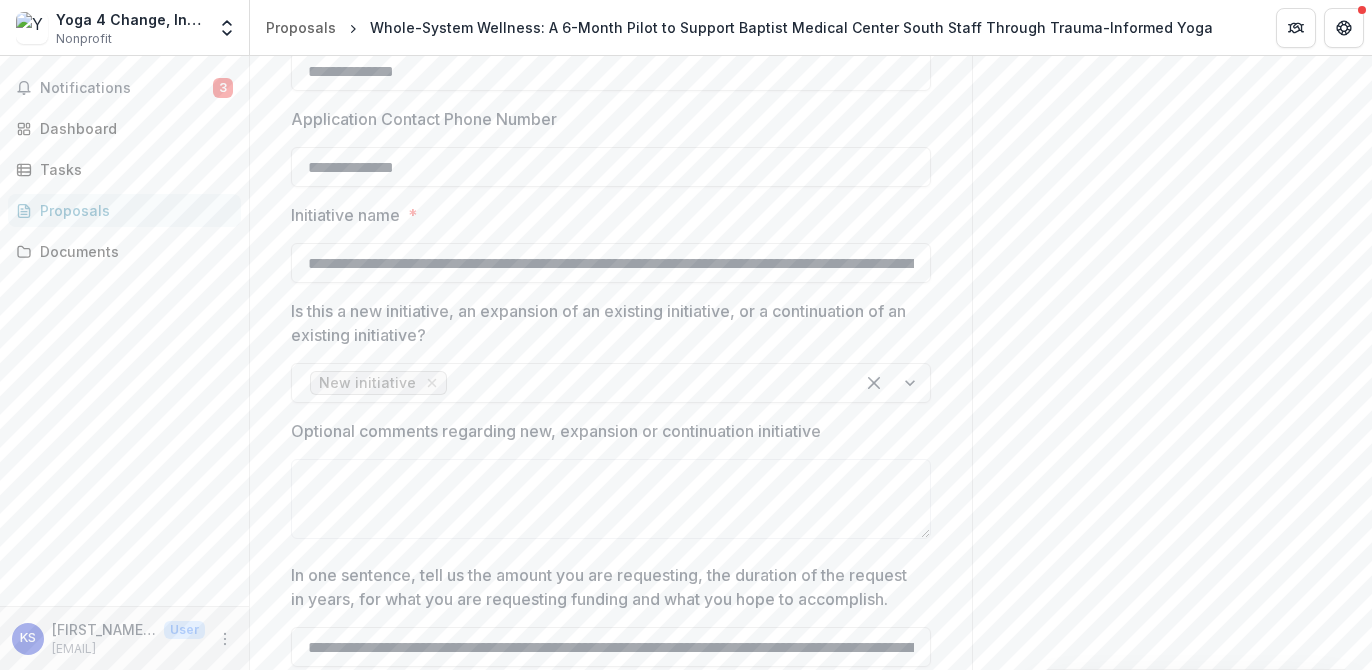 scroll, scrollTop: 1265, scrollLeft: 0, axis: vertical 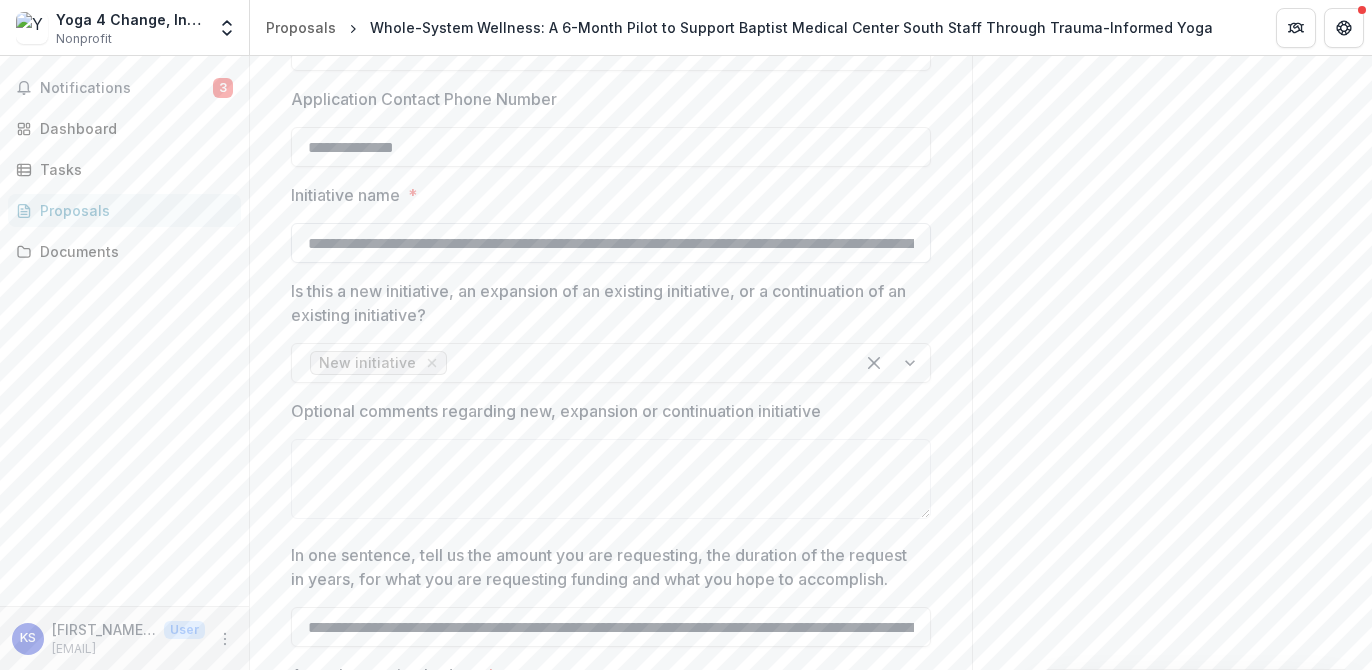 click on "**********" at bounding box center [611, 243] 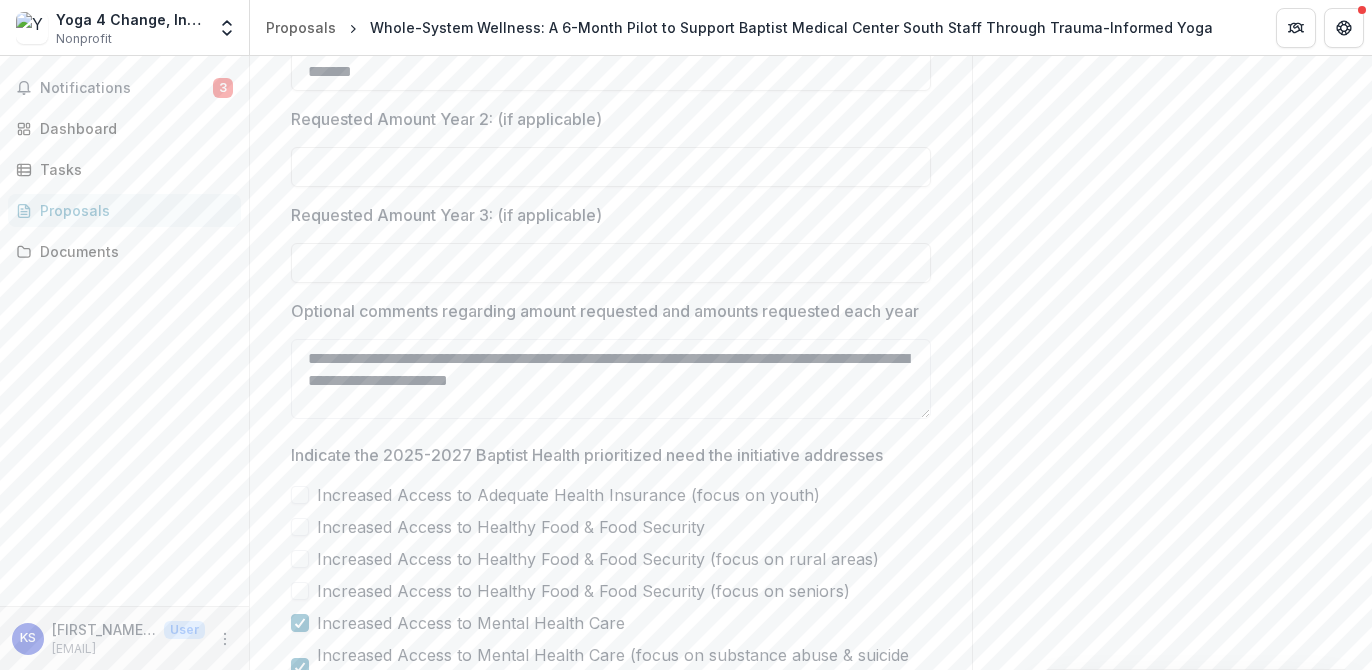 scroll, scrollTop: 2285, scrollLeft: 0, axis: vertical 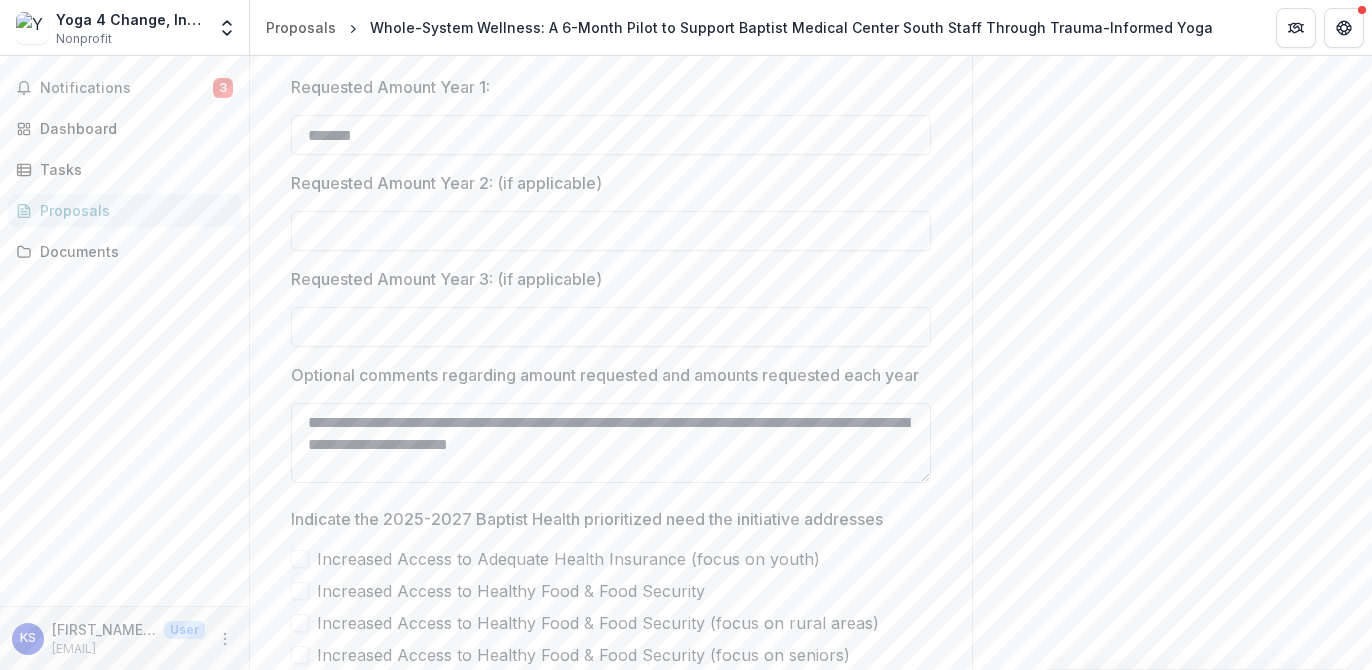 type on "**********" 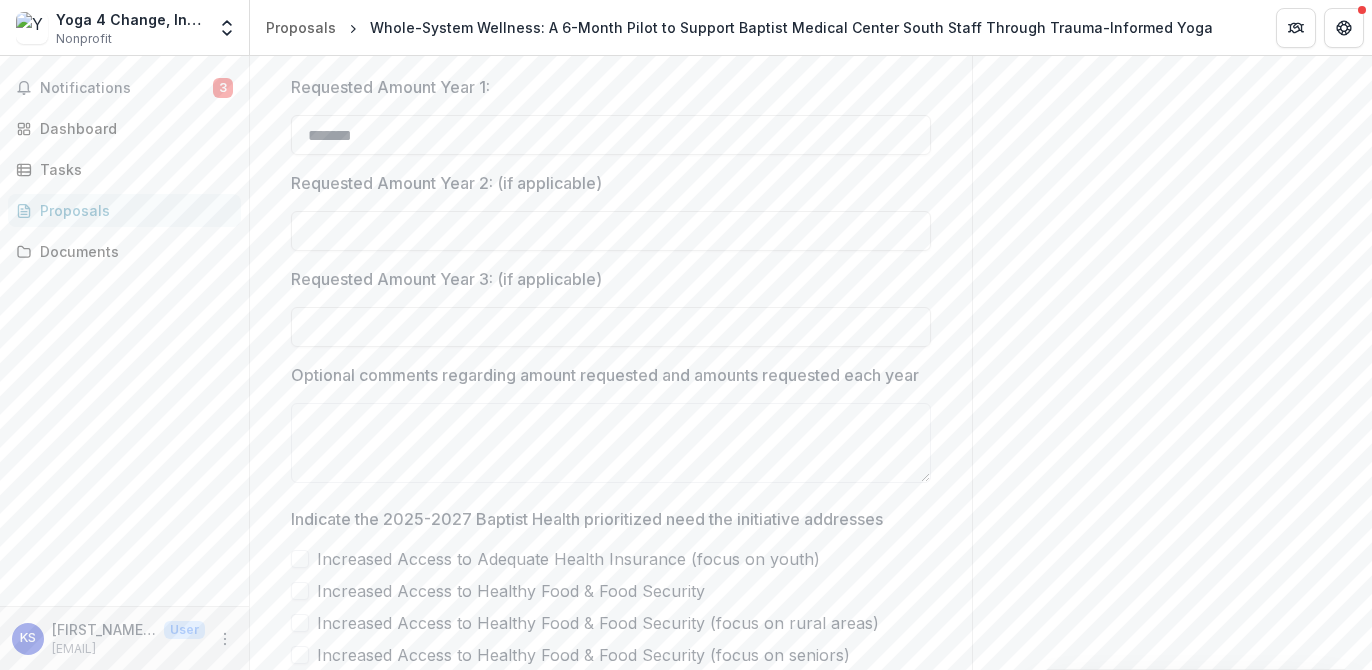 type 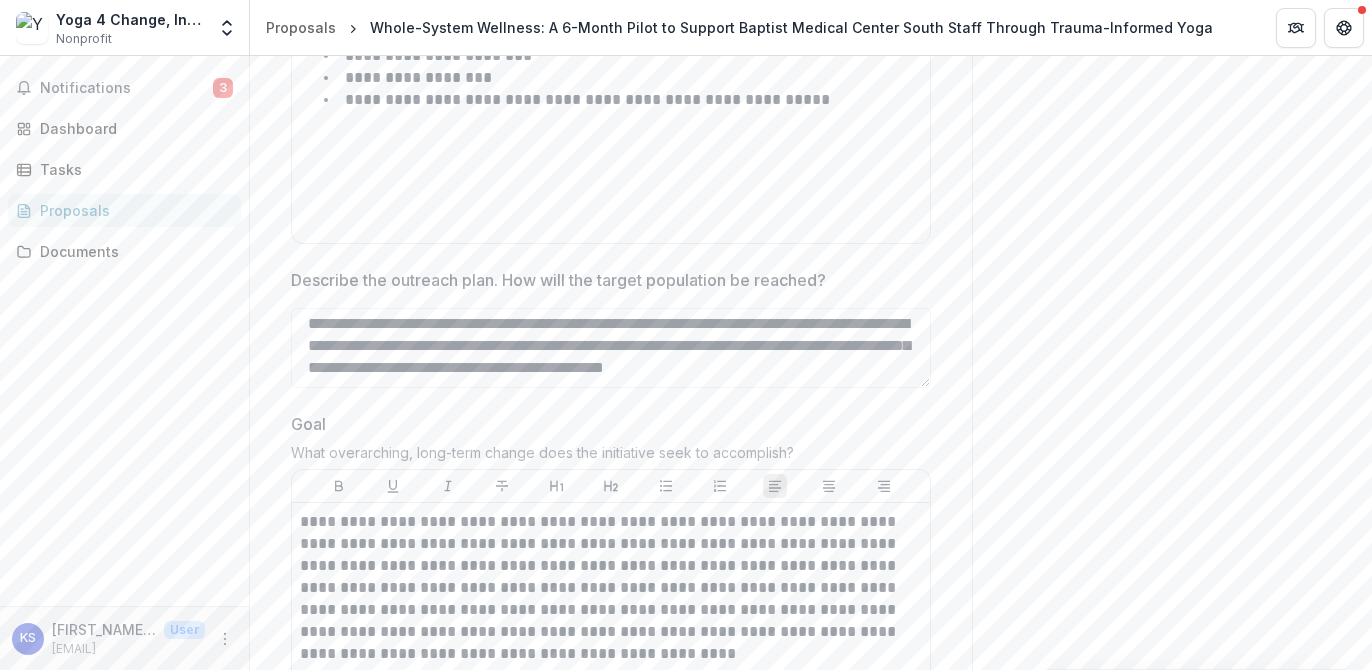 scroll, scrollTop: 5123, scrollLeft: 0, axis: vertical 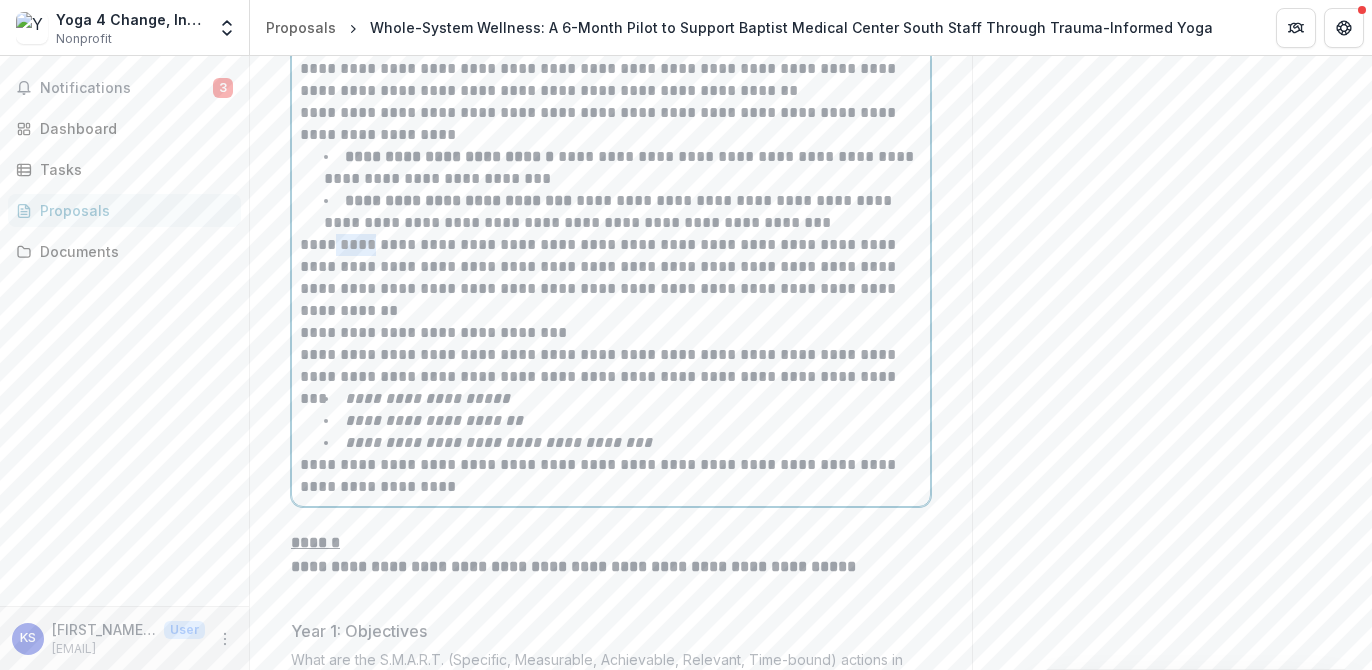 drag, startPoint x: 378, startPoint y: 277, endPoint x: 337, endPoint y: 277, distance: 41 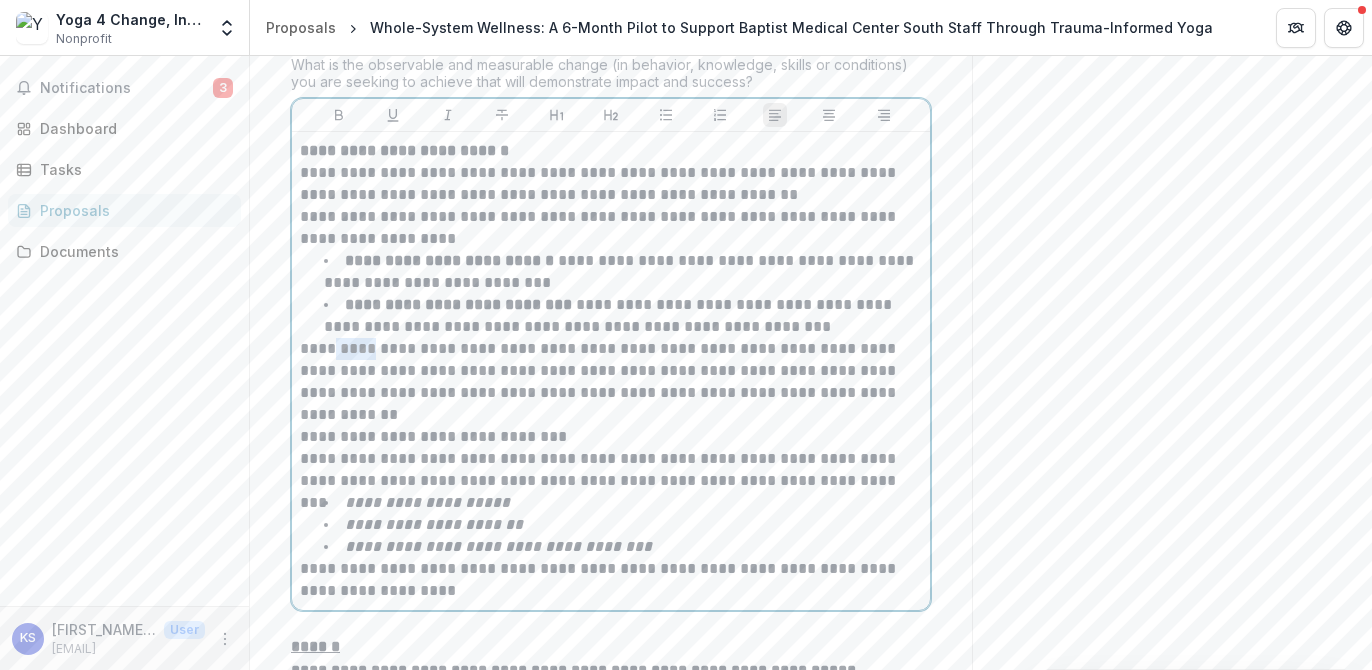 scroll, scrollTop: 6012, scrollLeft: 0, axis: vertical 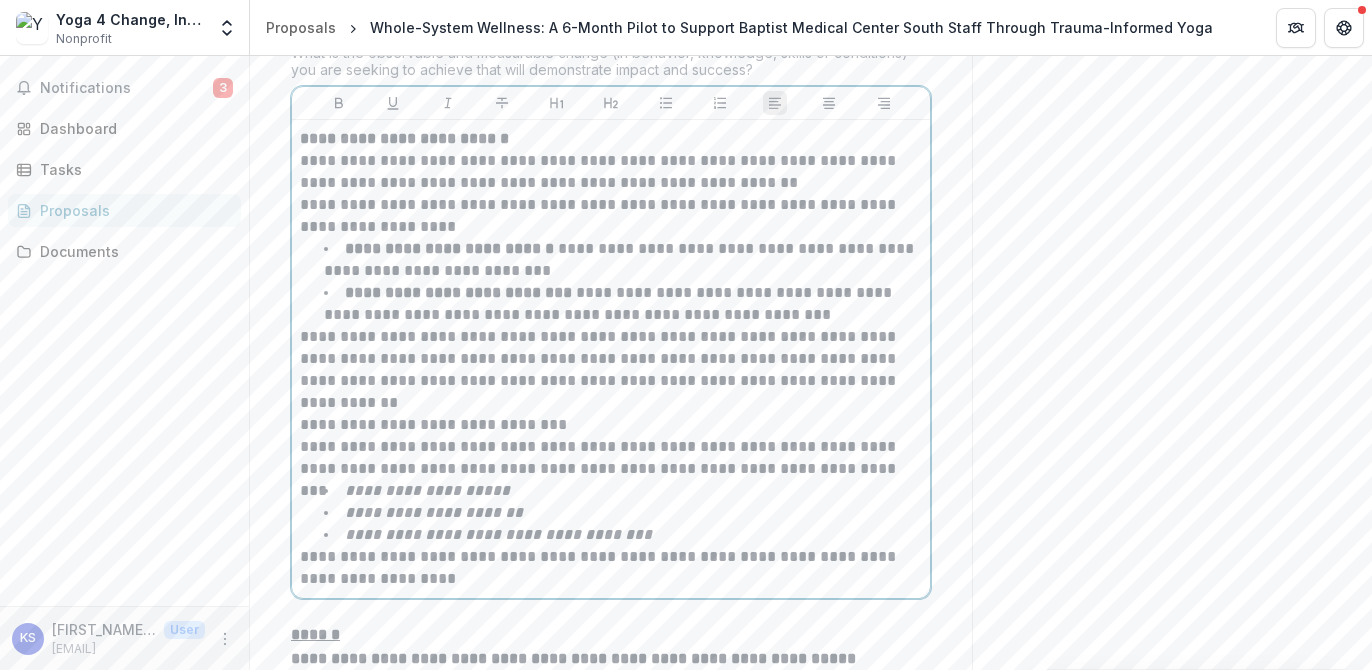 click on "**********" at bounding box center (611, 458) 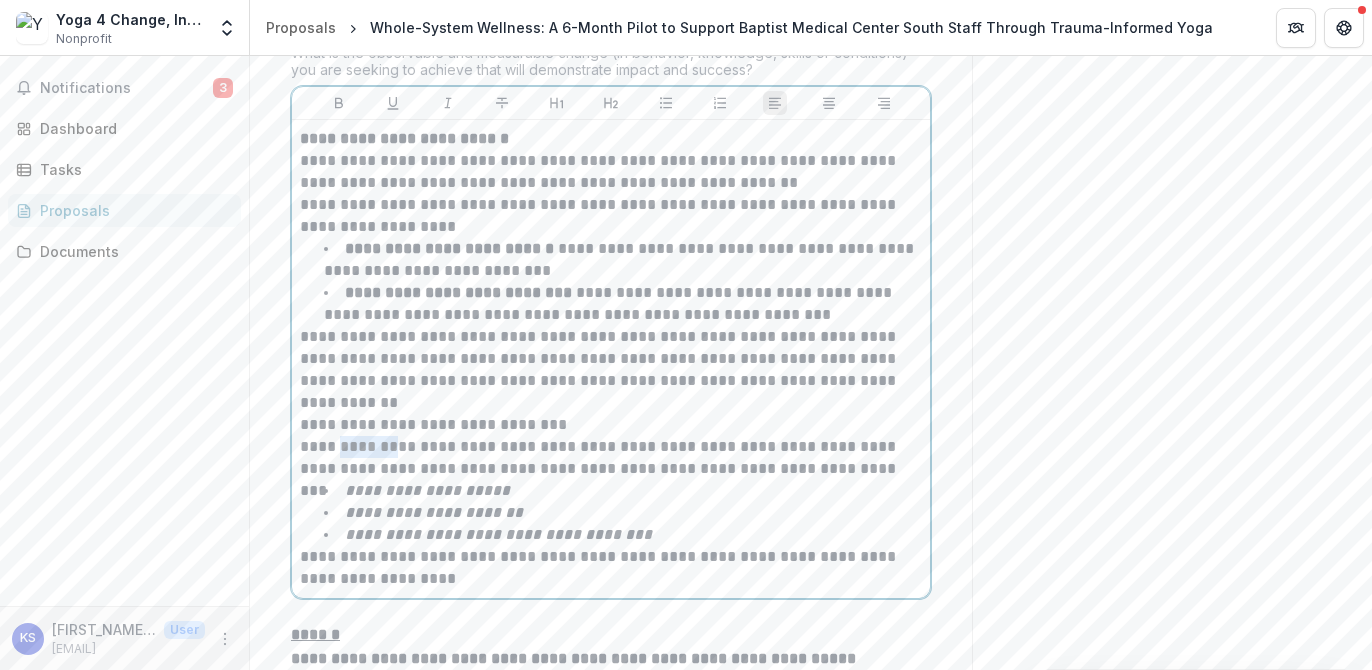 drag, startPoint x: 376, startPoint y: 472, endPoint x: 330, endPoint y: 473, distance: 46.010868 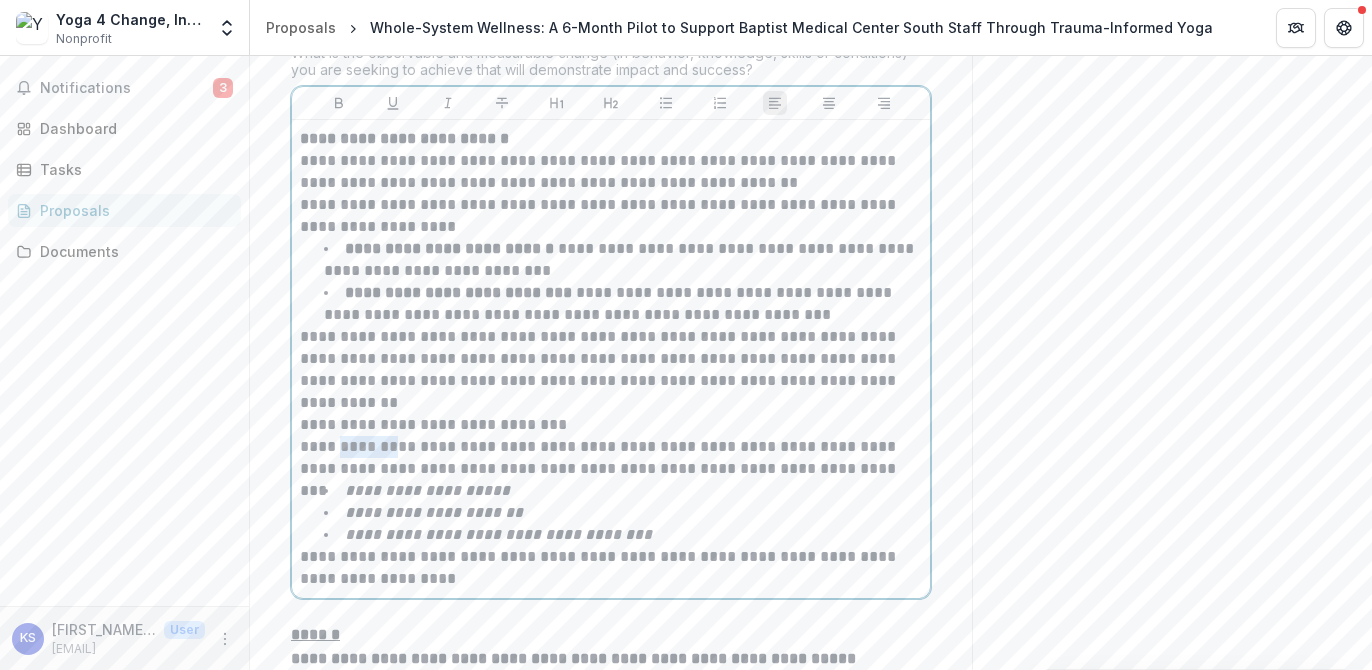 click on "**********" at bounding box center [611, 458] 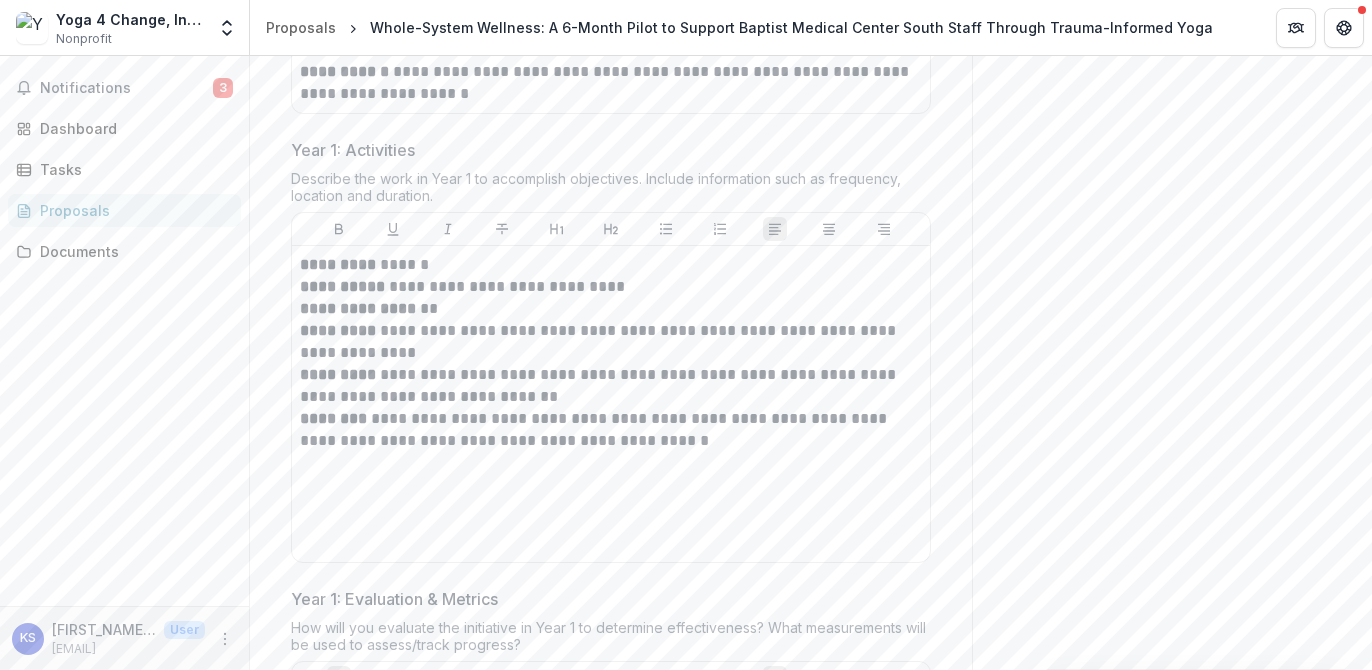 scroll, scrollTop: 7662, scrollLeft: 0, axis: vertical 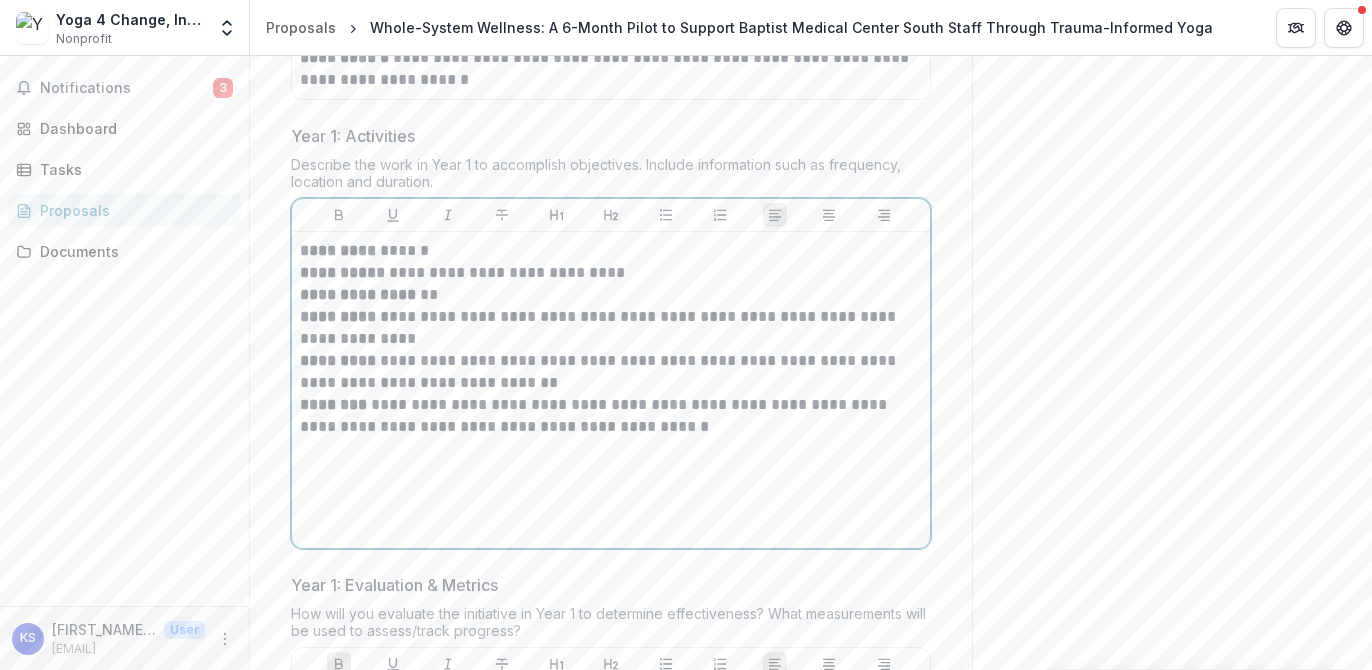 click on "**********" at bounding box center (611, 273) 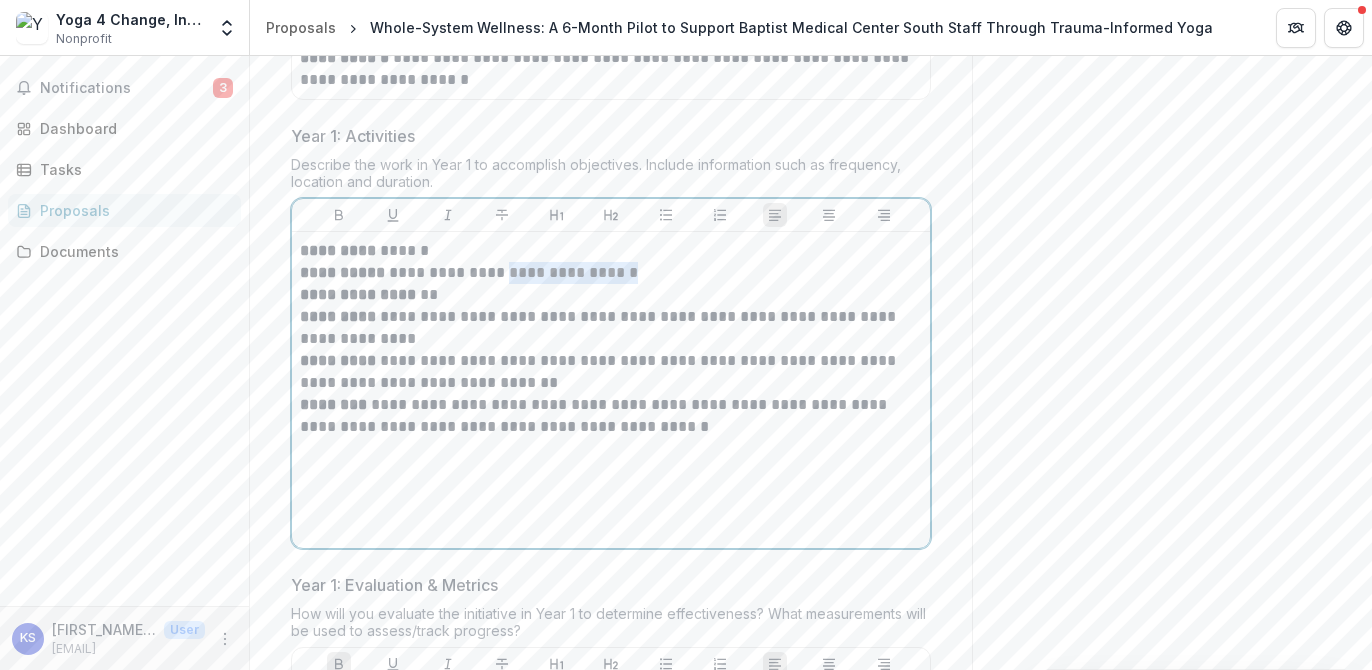 drag, startPoint x: 643, startPoint y: 325, endPoint x: 509, endPoint y: 322, distance: 134.03358 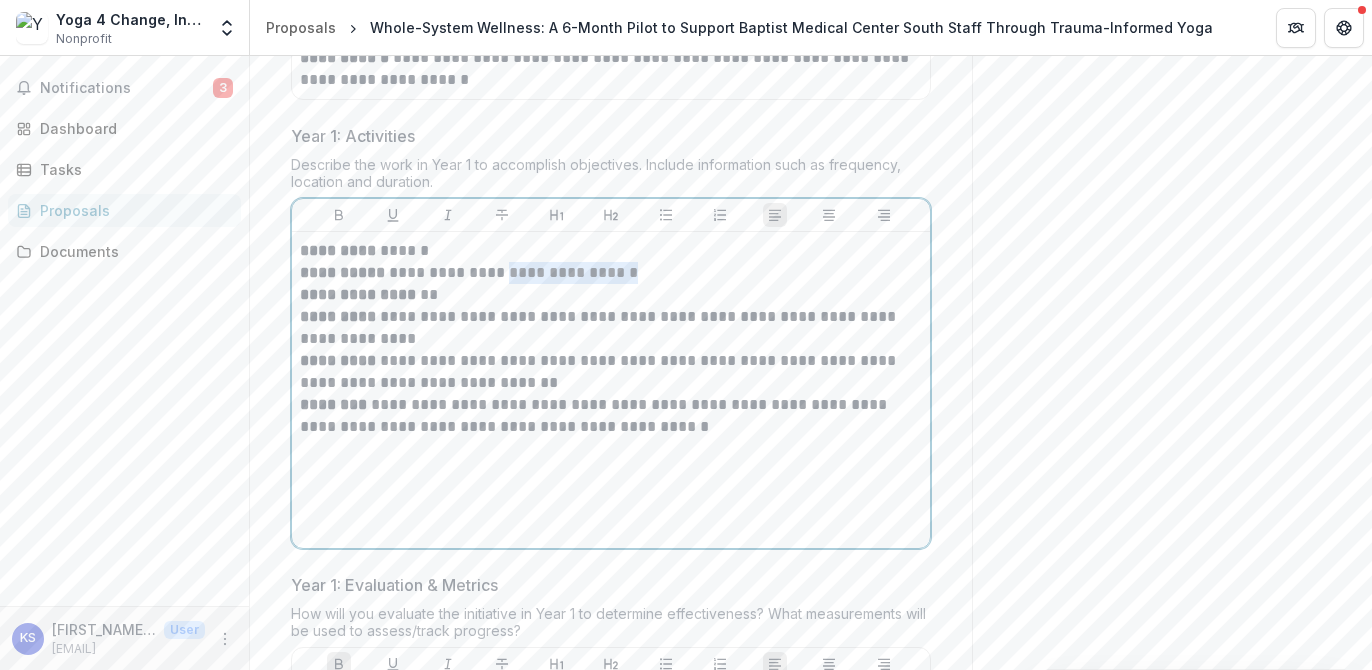 click on "**********" at bounding box center (611, 273) 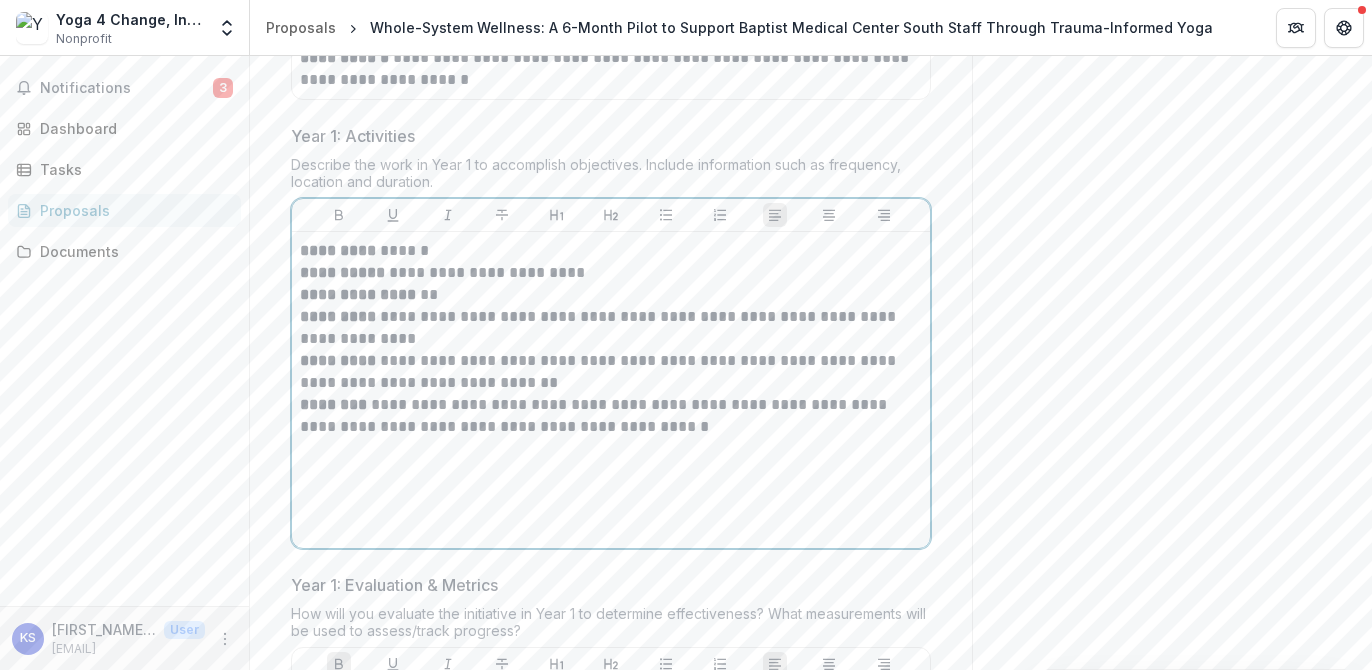 click on "**********" at bounding box center [611, 372] 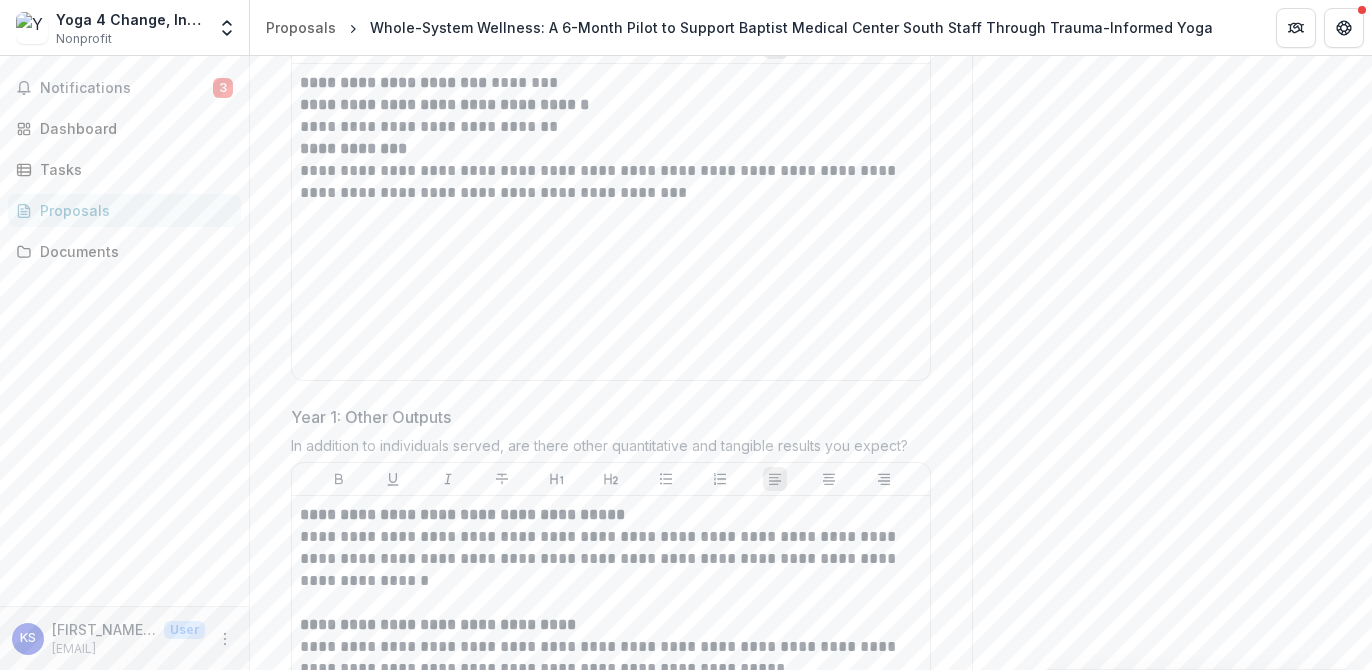 scroll, scrollTop: 8755, scrollLeft: 0, axis: vertical 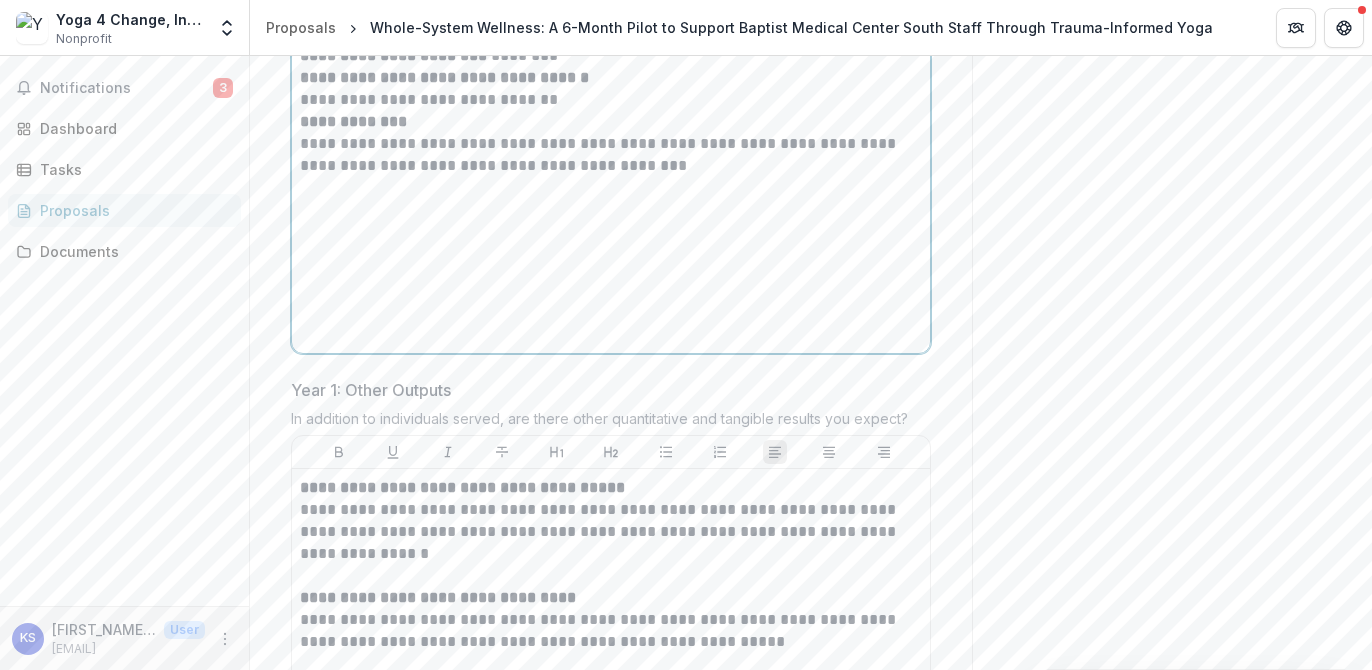 click on "**********" at bounding box center (611, 155) 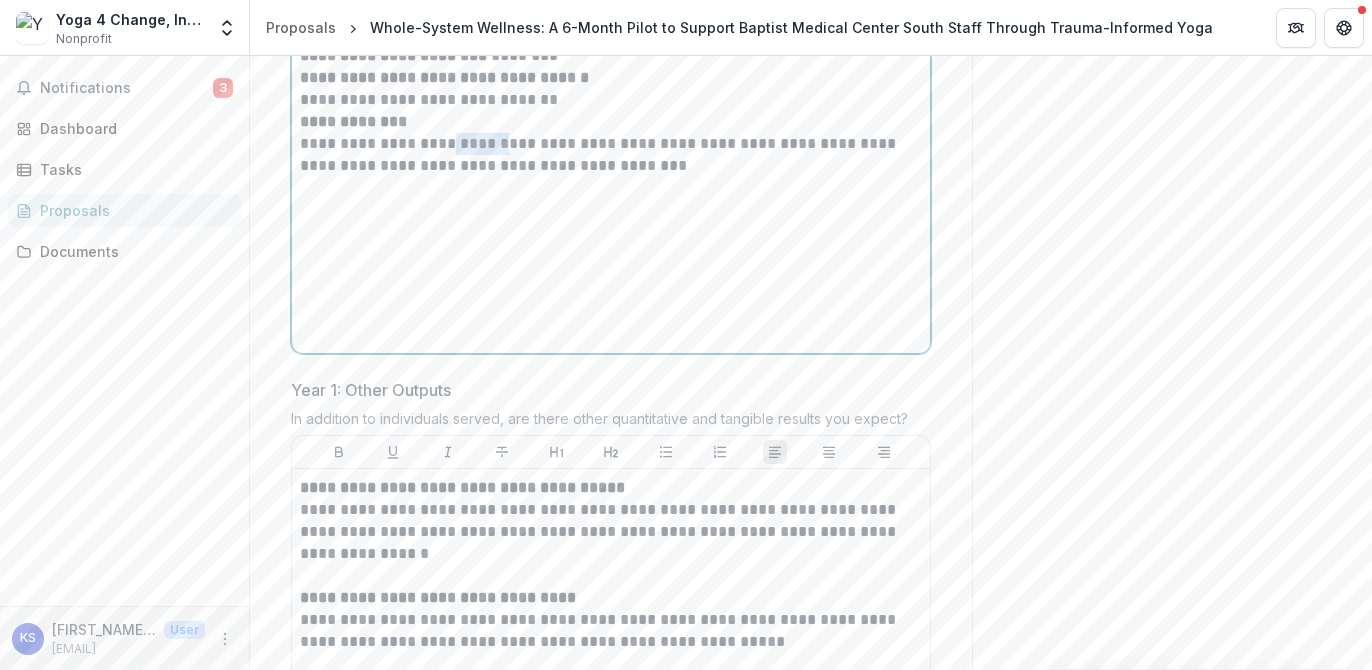 drag, startPoint x: 491, startPoint y: 193, endPoint x: 433, endPoint y: 190, distance: 58.077534 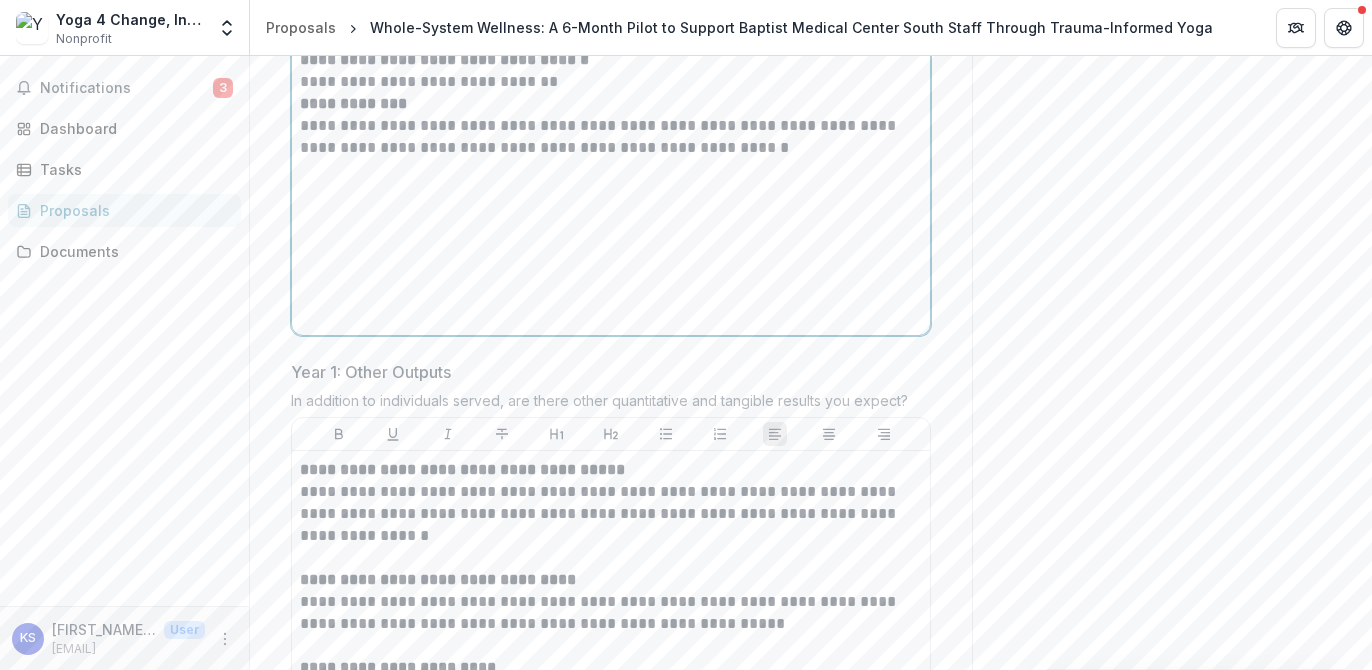 scroll, scrollTop: 8771, scrollLeft: 0, axis: vertical 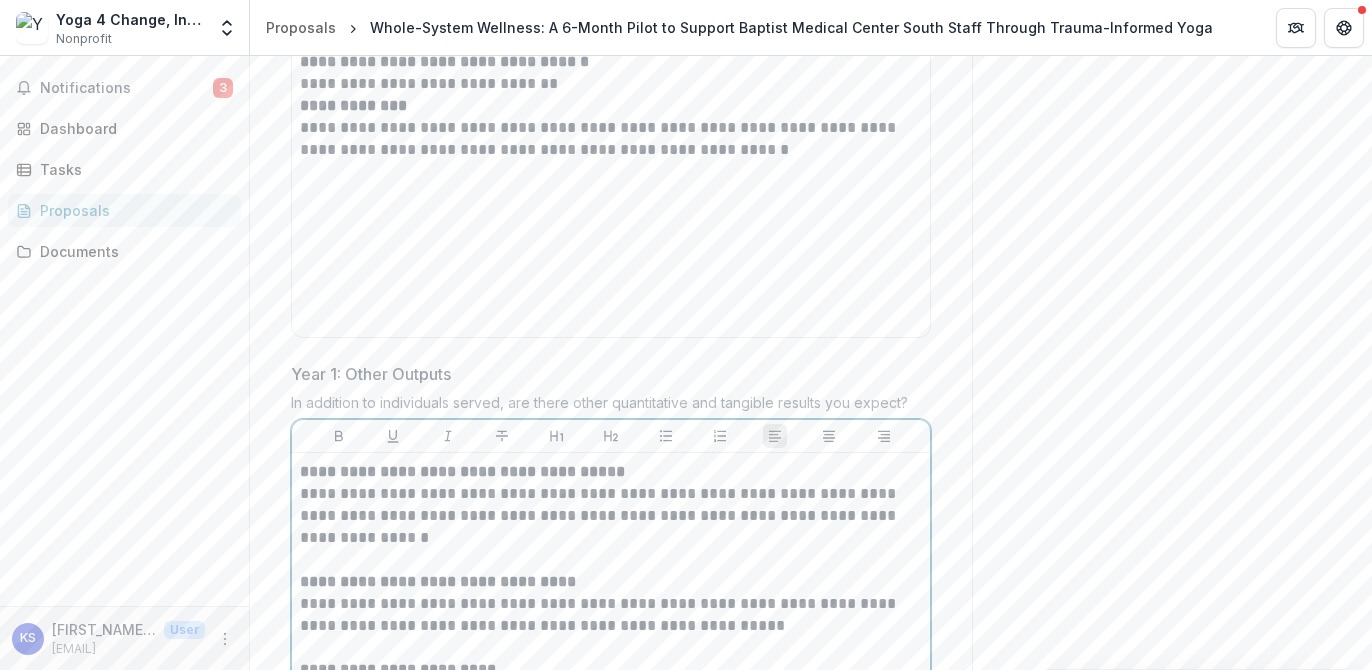 click on "**********" at bounding box center [611, 505] 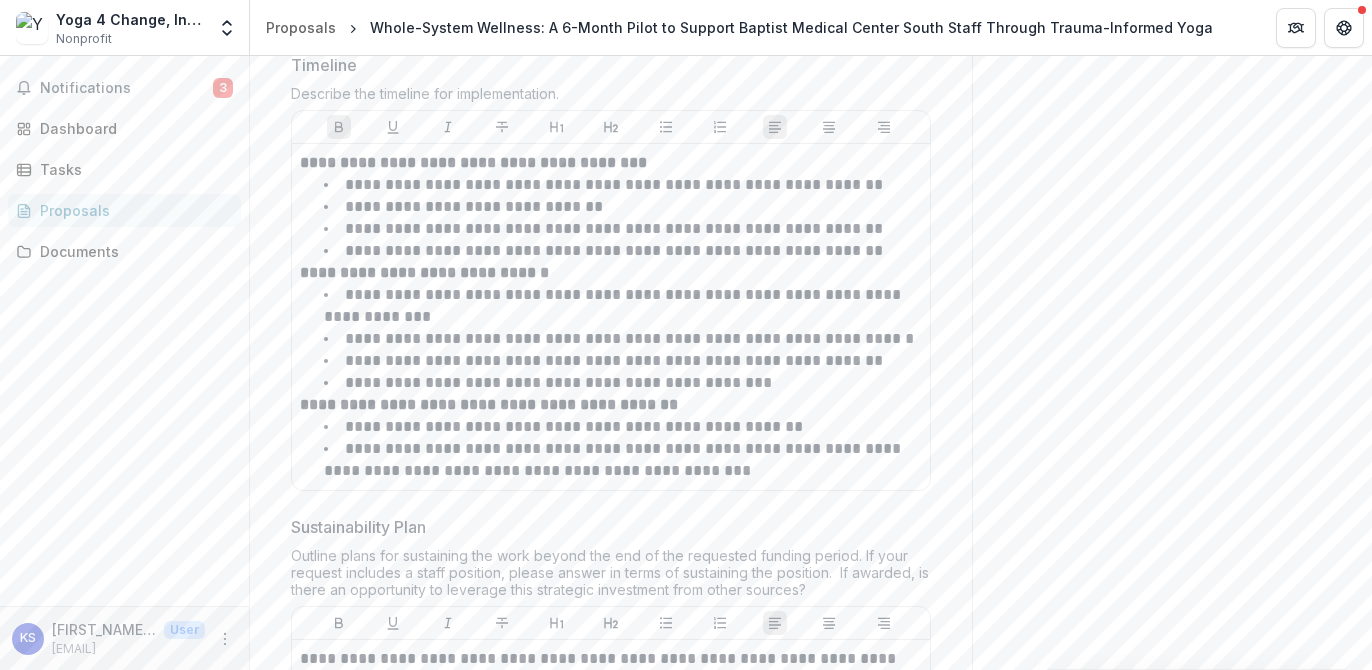 scroll, scrollTop: 14678, scrollLeft: 0, axis: vertical 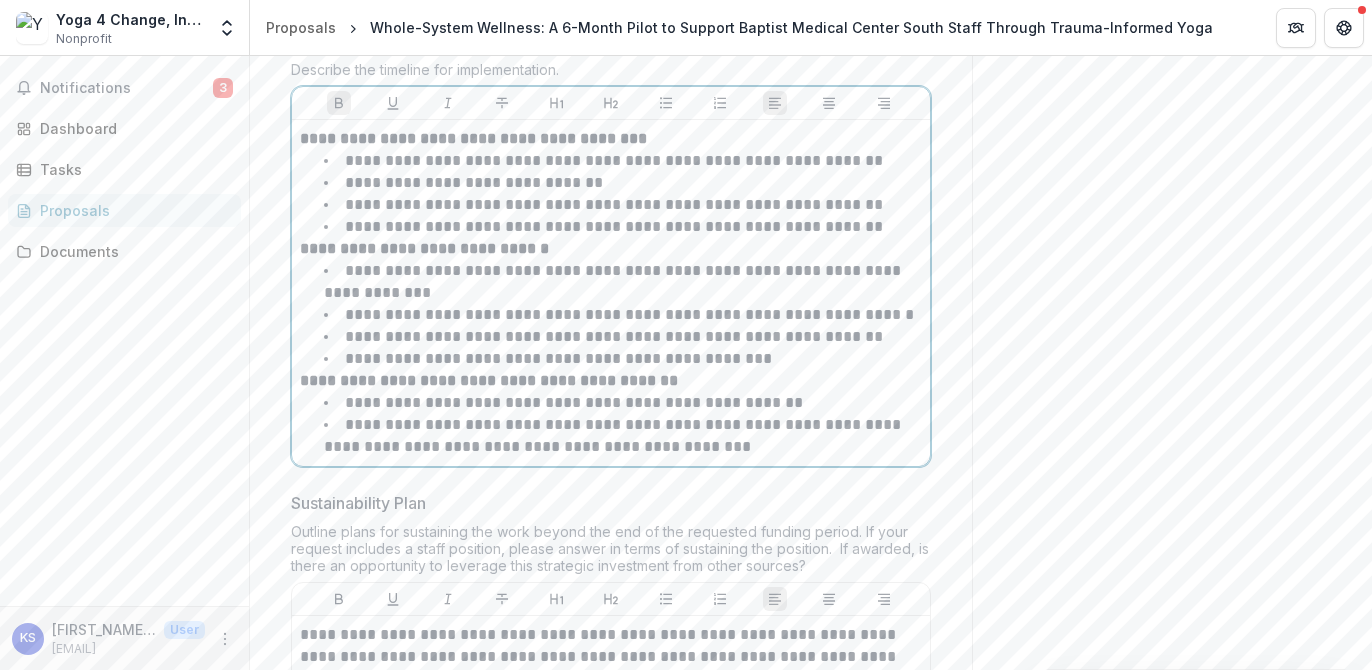 click on "**********" at bounding box center (623, 282) 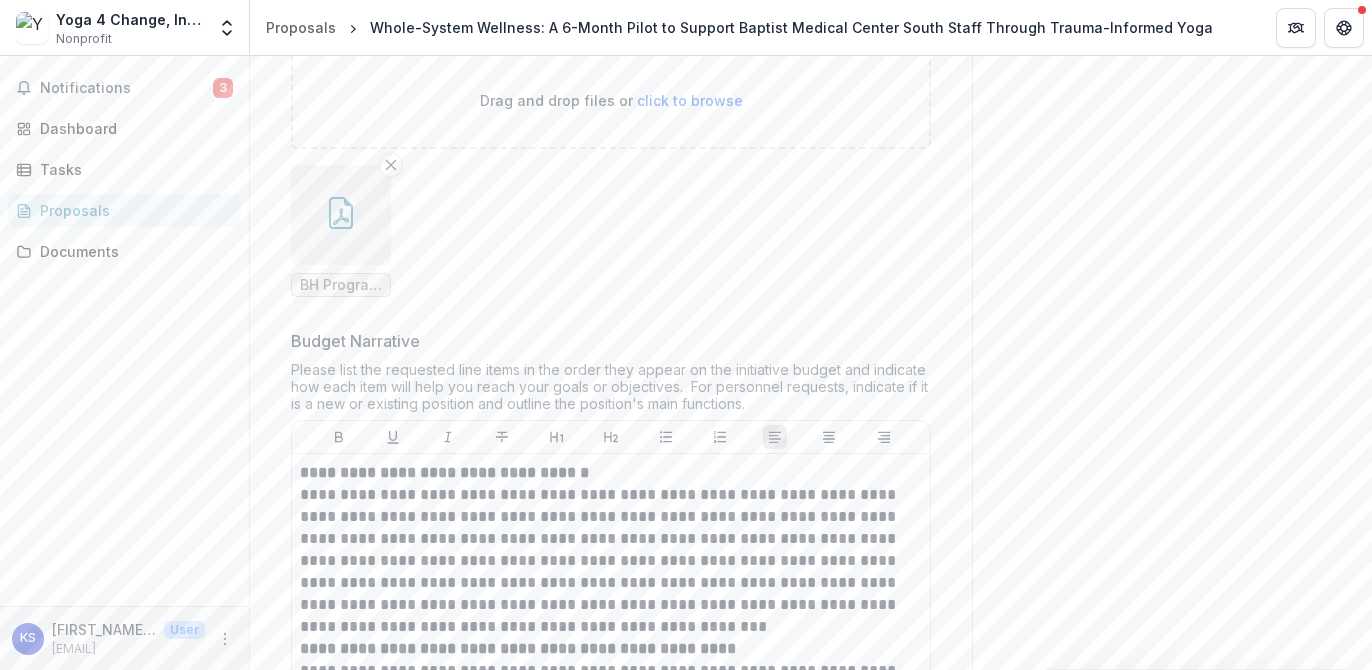 scroll, scrollTop: 16402, scrollLeft: 0, axis: vertical 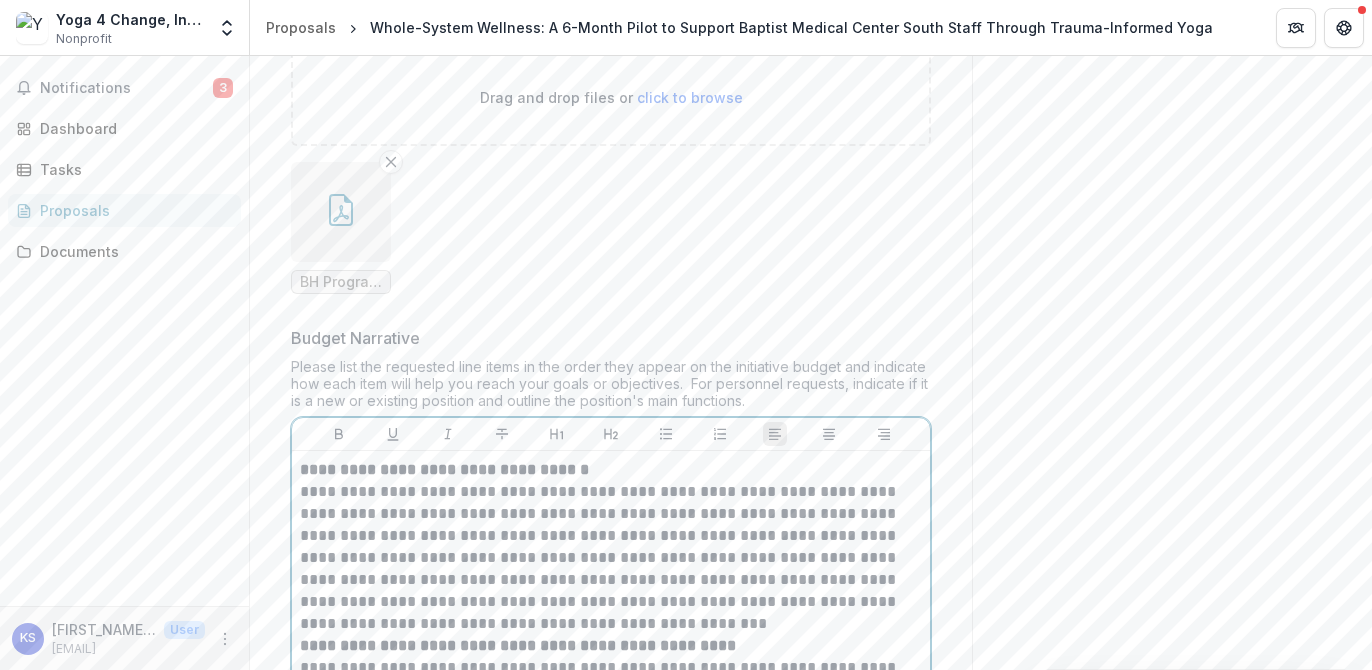 click on "**********" at bounding box center [611, 547] 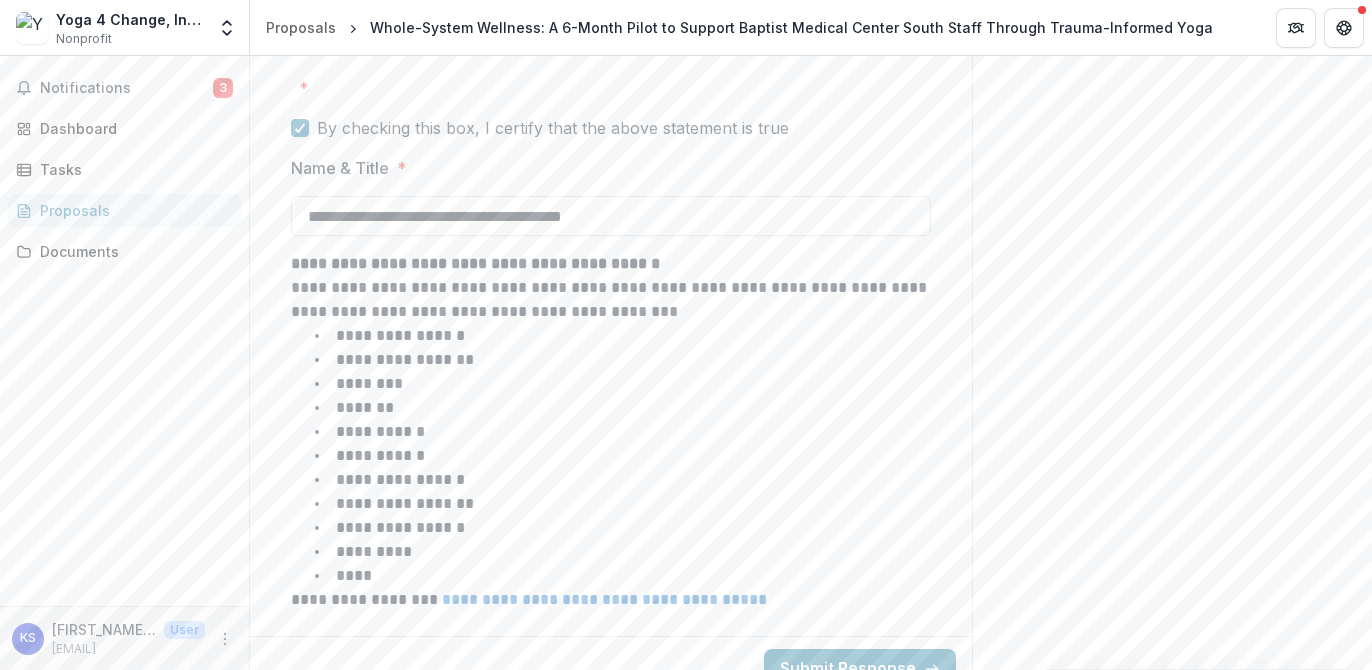 scroll, scrollTop: 18812, scrollLeft: 0, axis: vertical 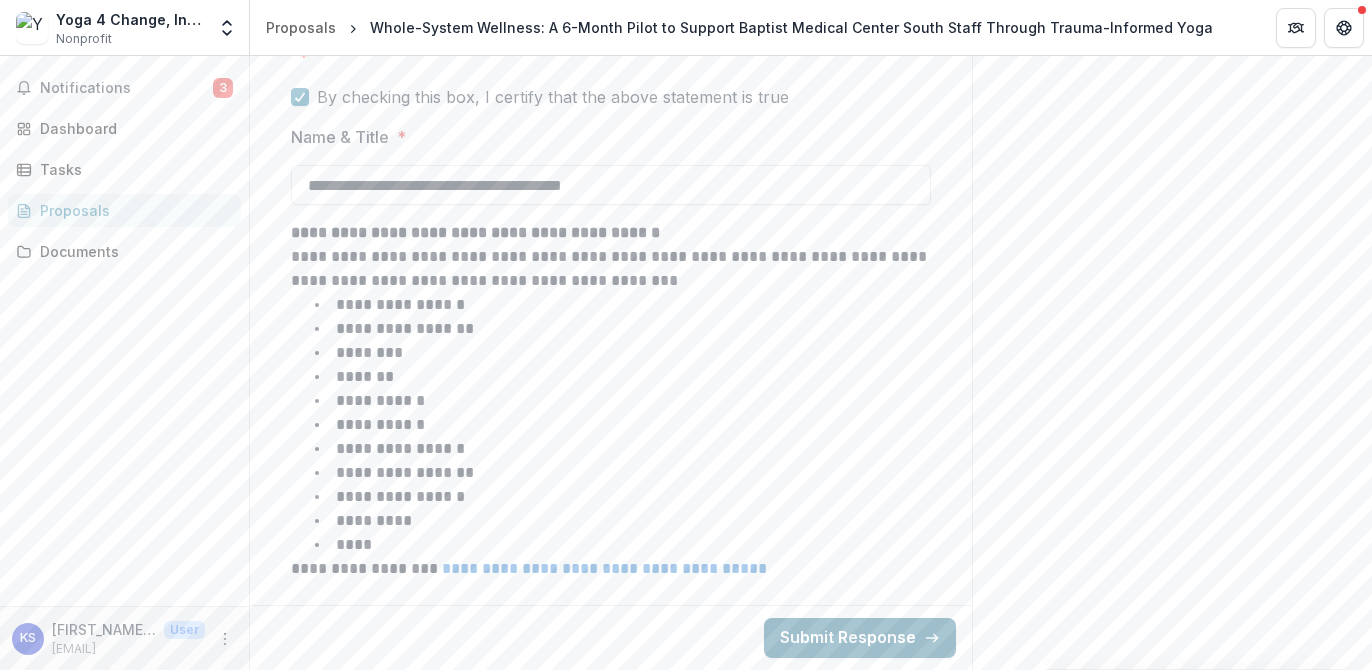 click on "Submit Response" at bounding box center (860, 638) 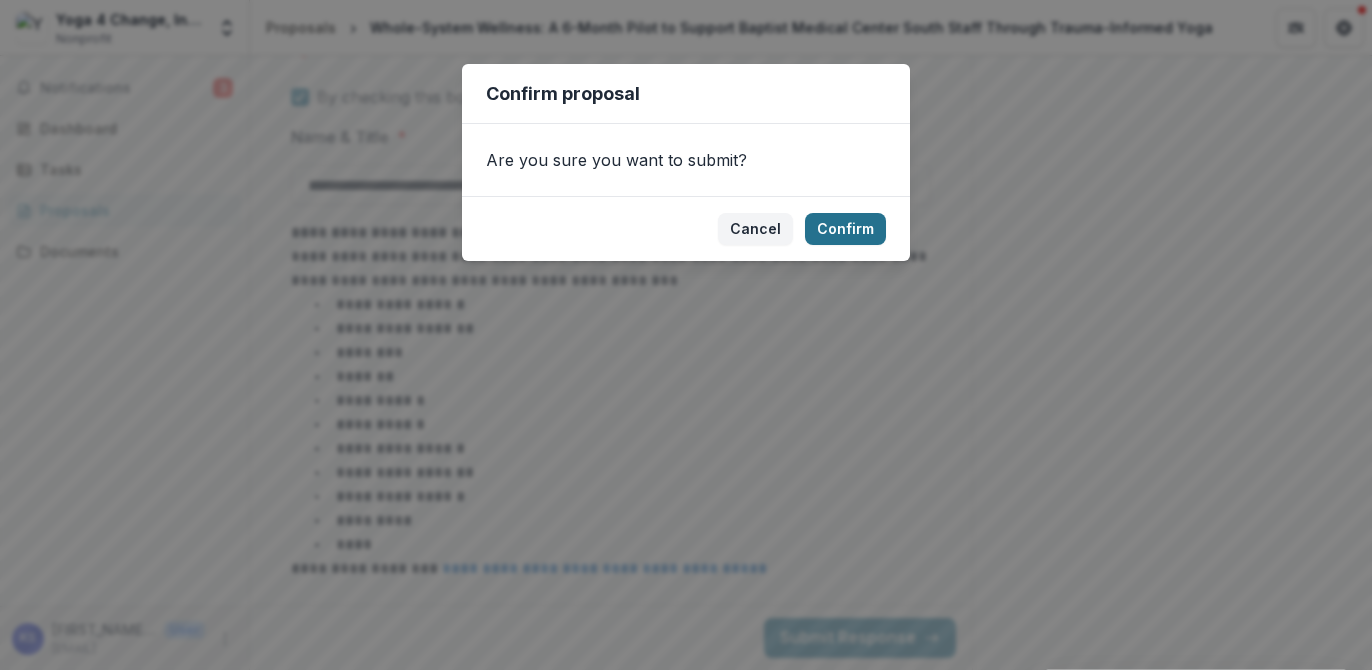 click on "Confirm" at bounding box center (845, 229) 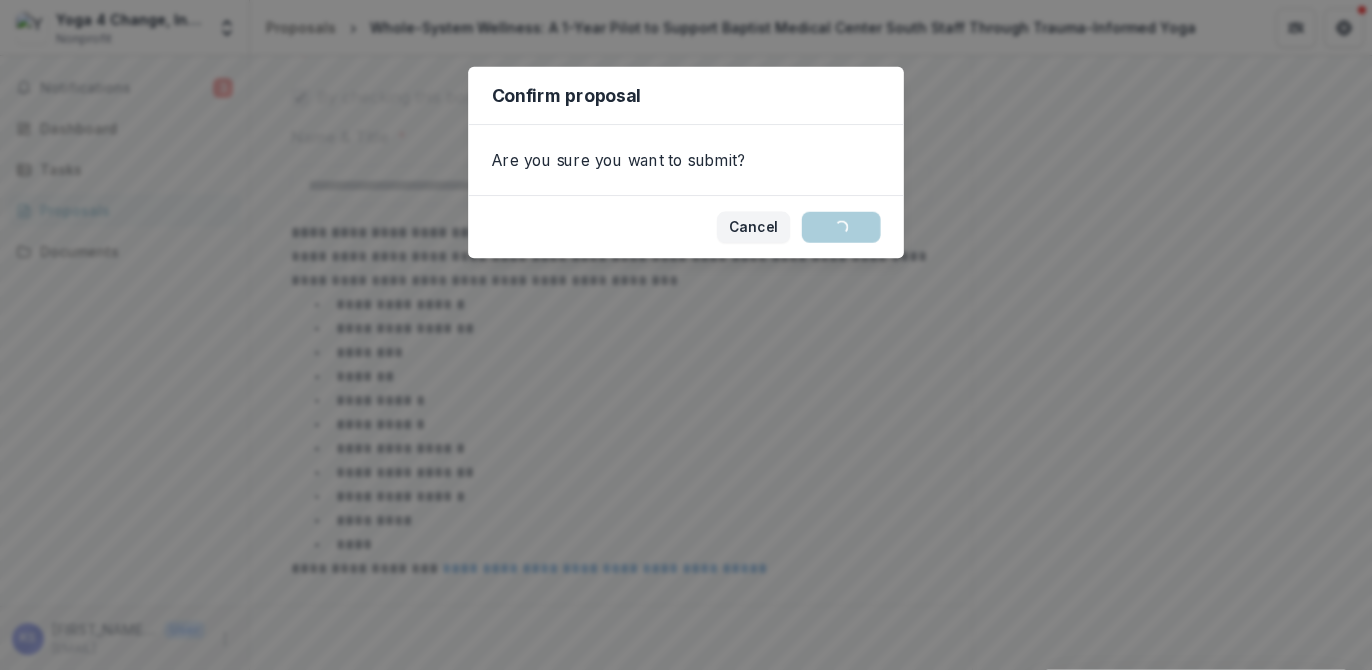 scroll, scrollTop: 277, scrollLeft: 0, axis: vertical 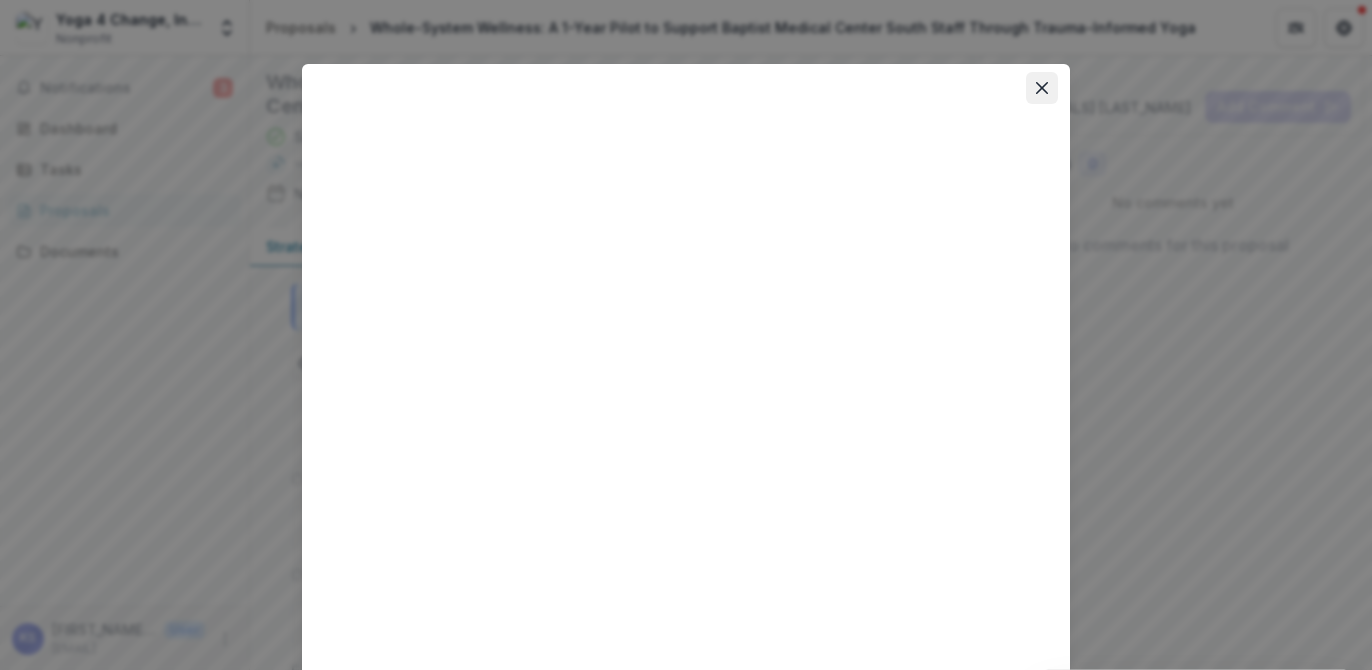 click 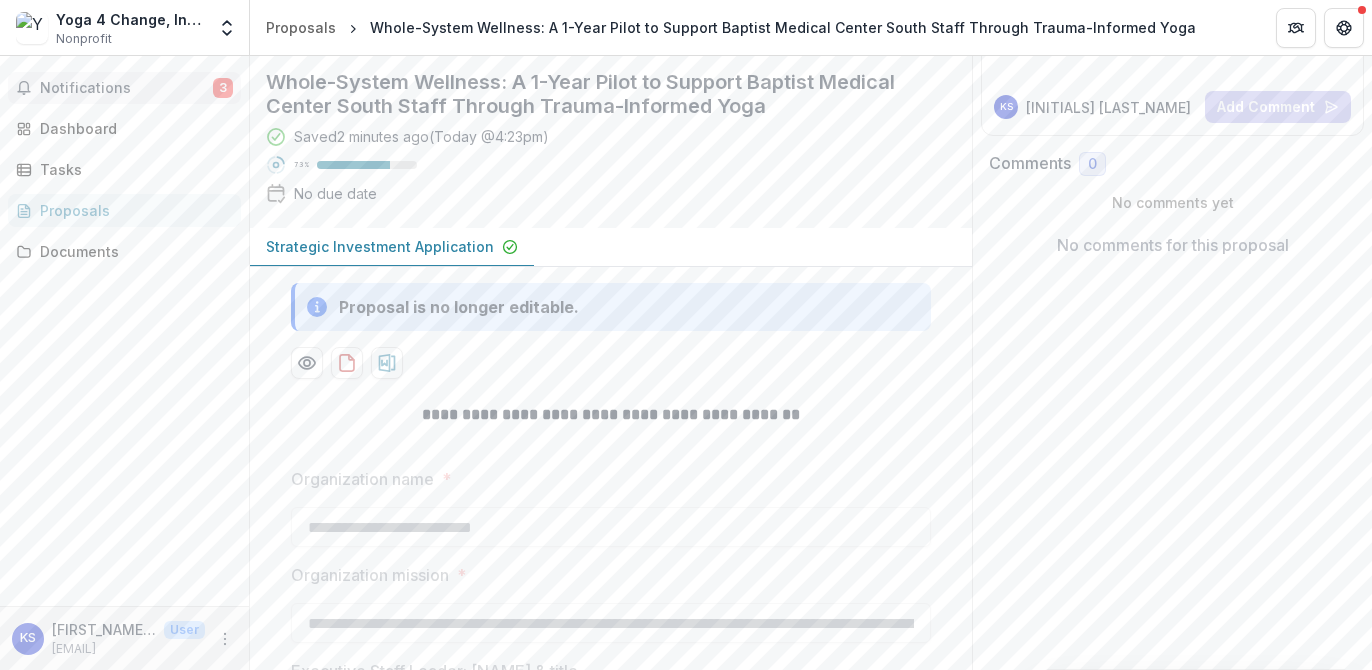 click on "Notifications" at bounding box center (126, 88) 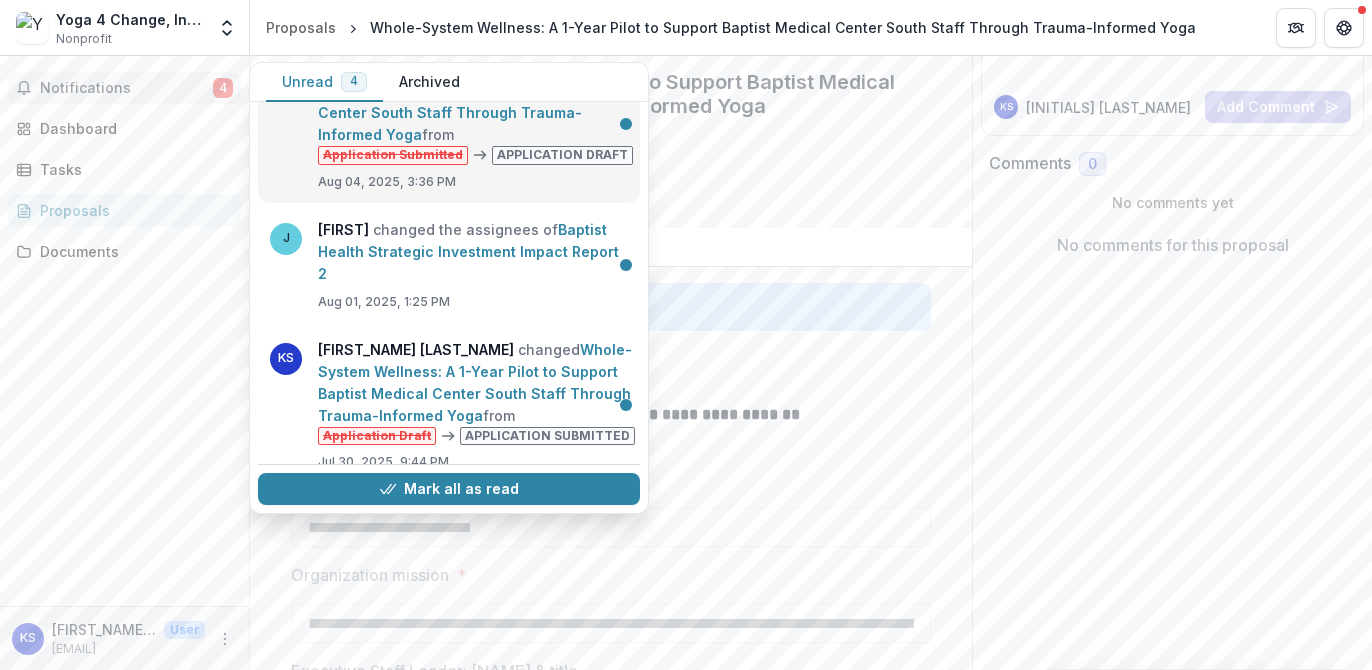 scroll, scrollTop: 226, scrollLeft: 0, axis: vertical 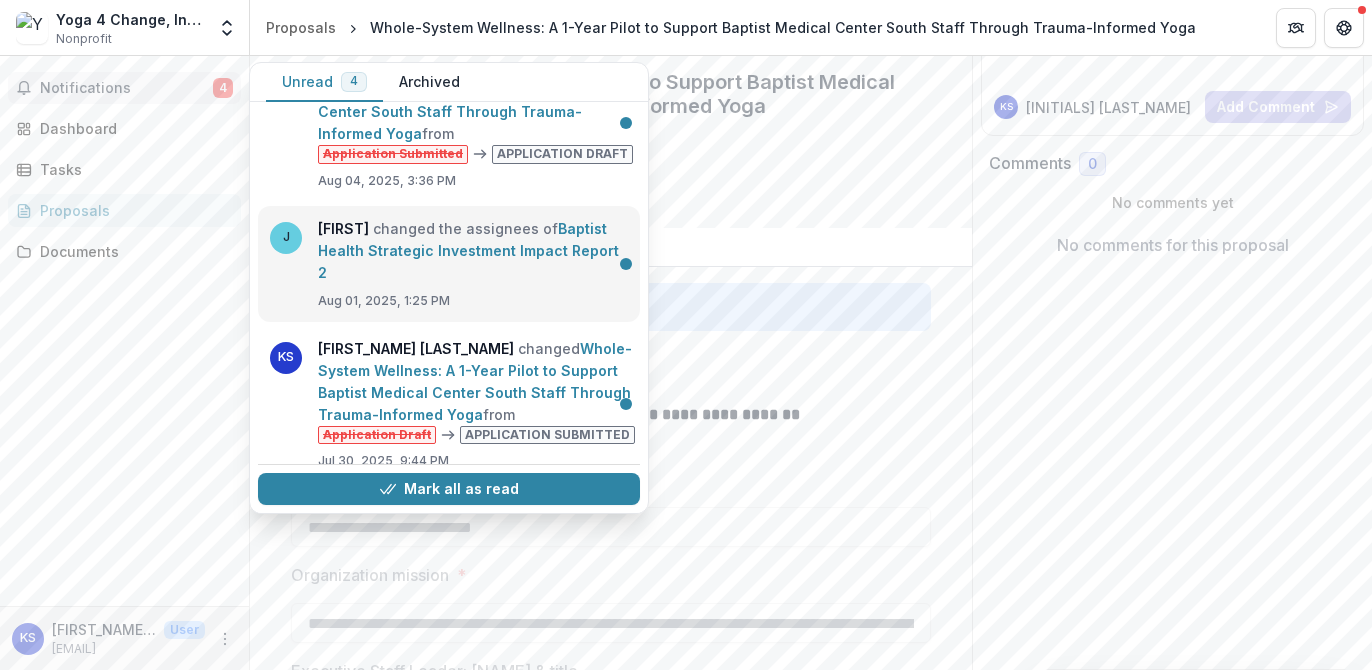 click on "Baptist Health Strategic Investment Impact Report 2" at bounding box center [468, 250] 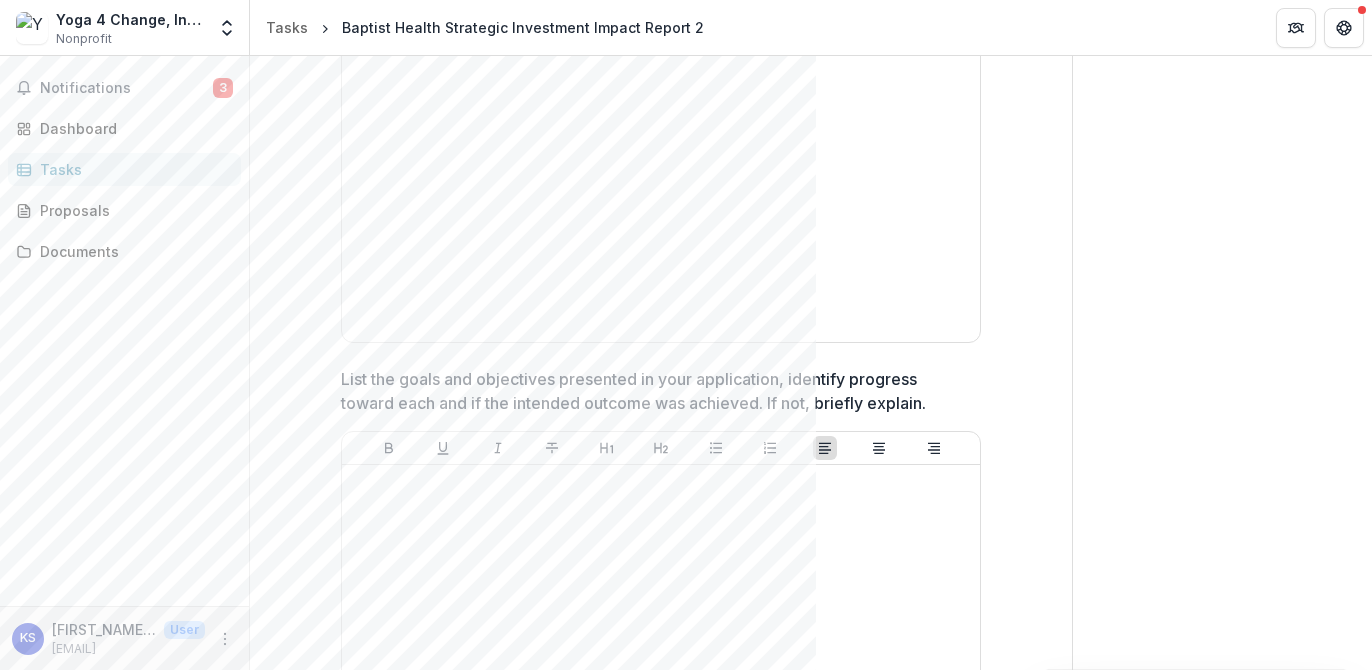 scroll, scrollTop: 0, scrollLeft: 0, axis: both 